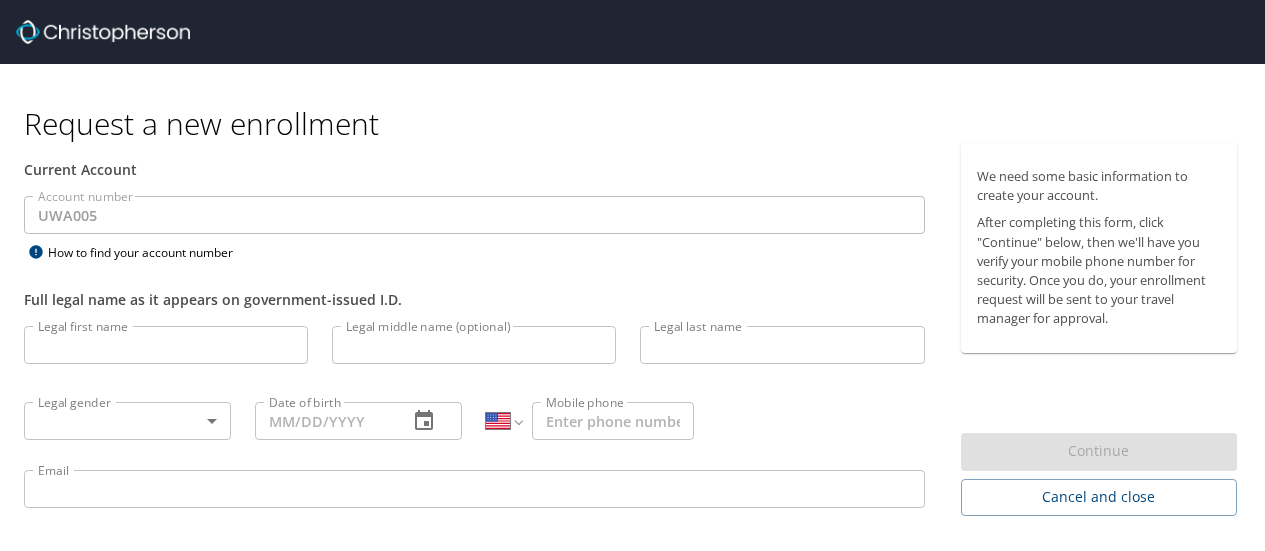 select on "US" 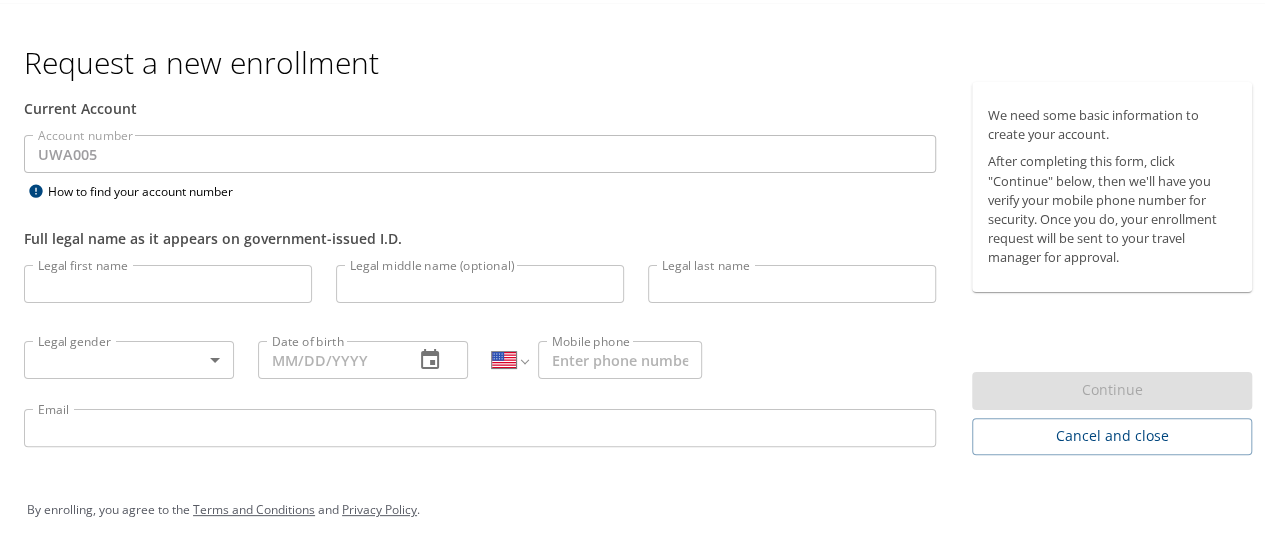 scroll, scrollTop: 0, scrollLeft: 0, axis: both 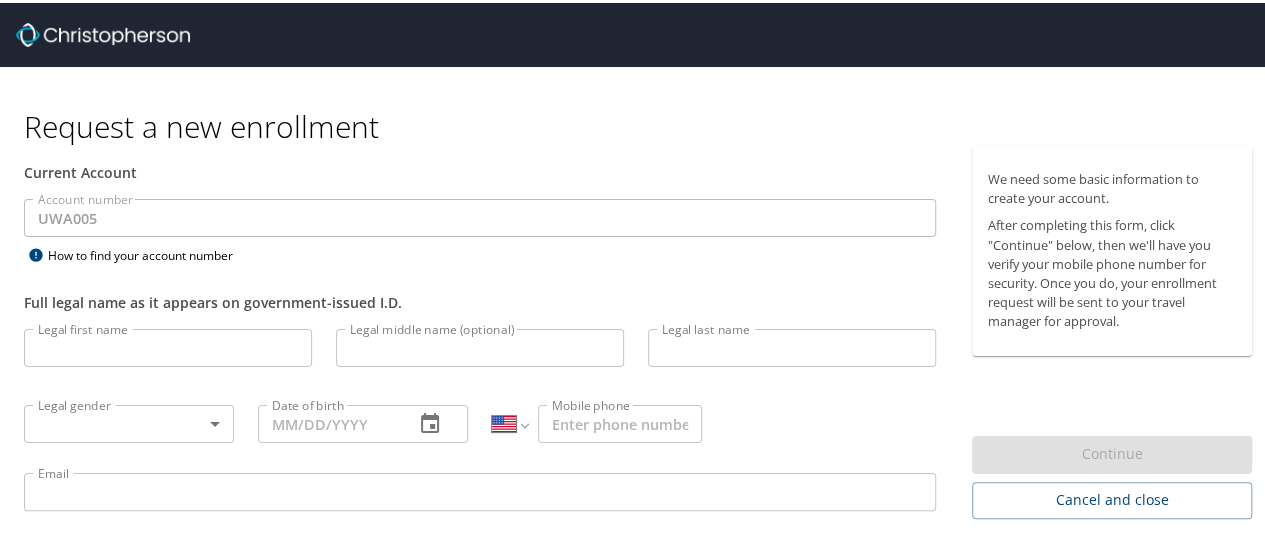 click at bounding box center [103, 32] 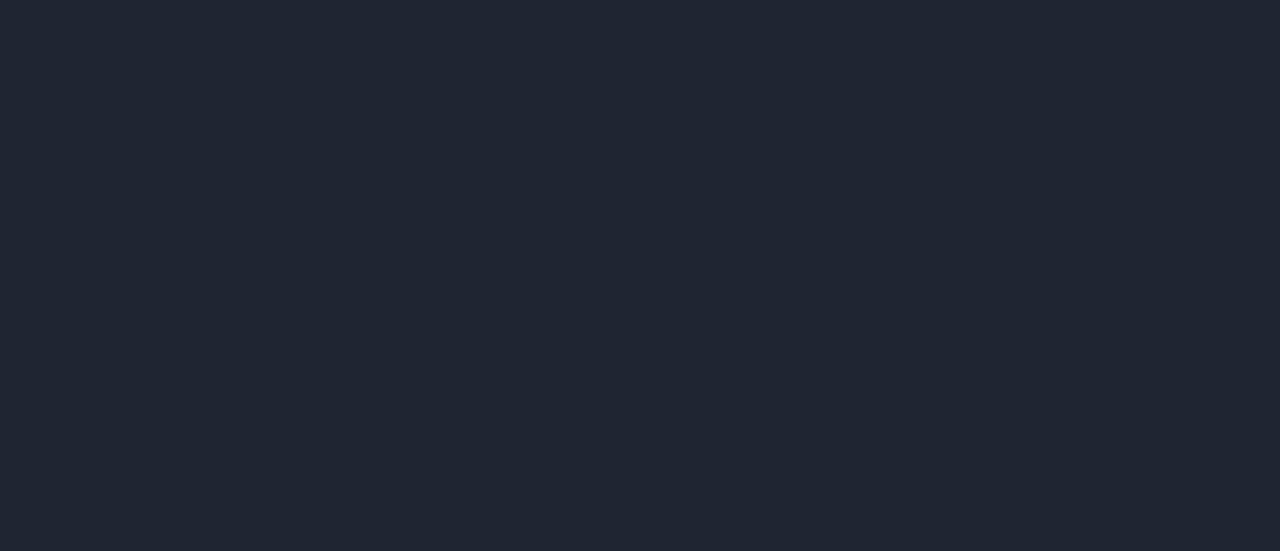scroll, scrollTop: 0, scrollLeft: 0, axis: both 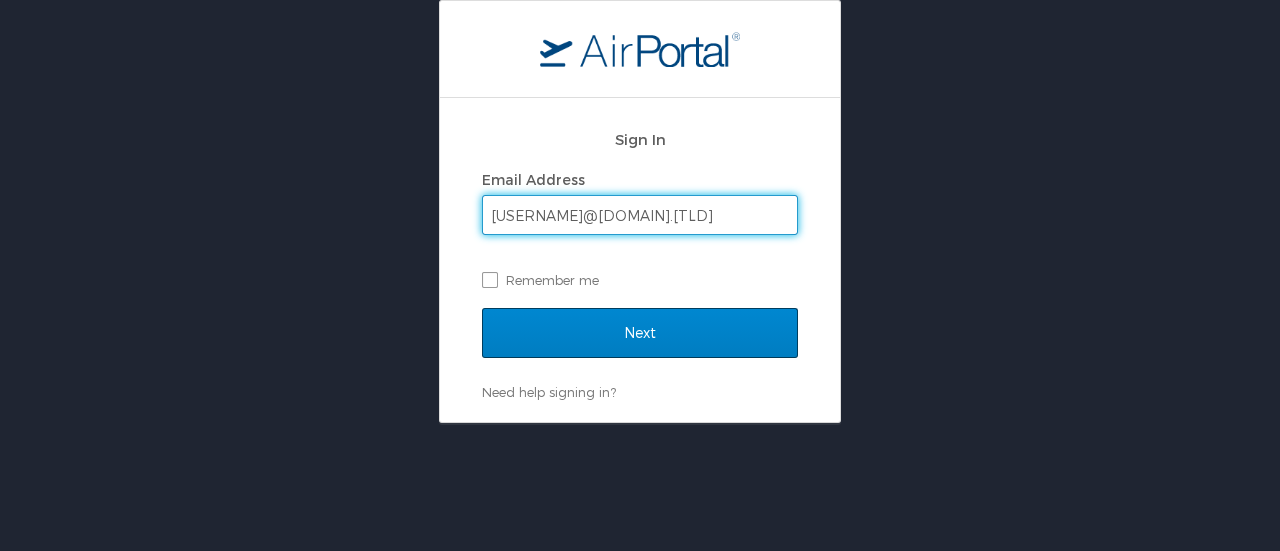 type on "joliep@uw.edu" 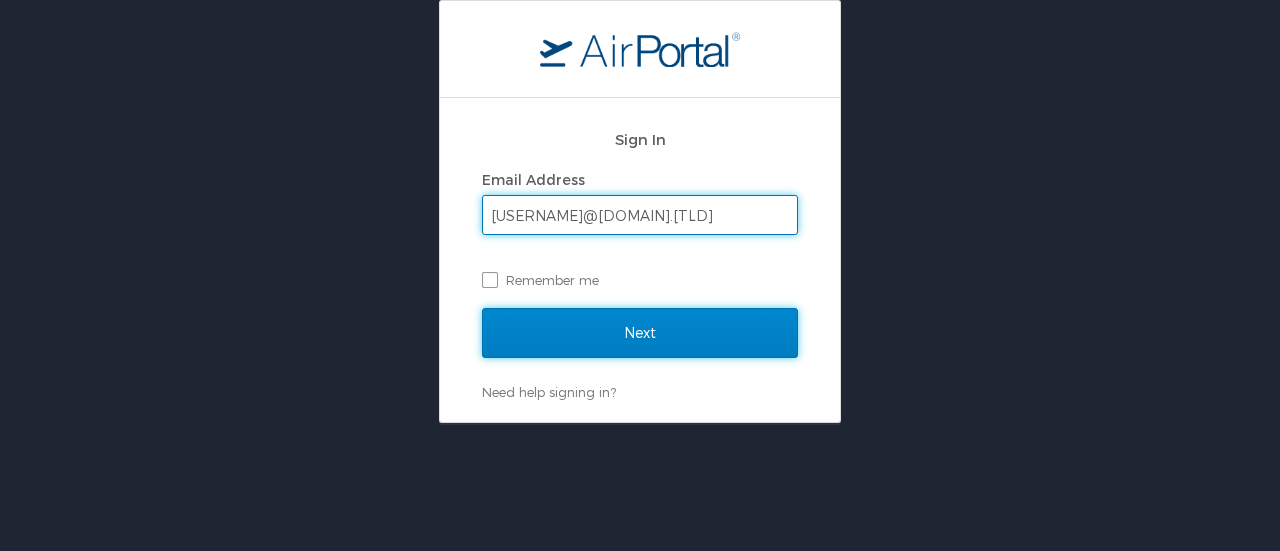 click on "Next" at bounding box center (640, 333) 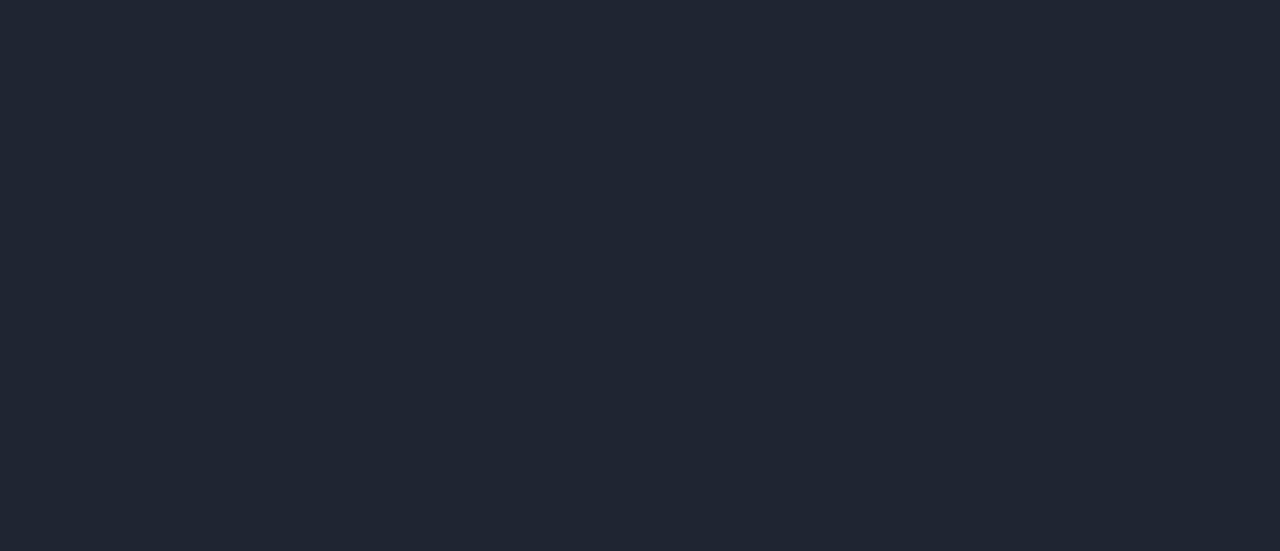 scroll, scrollTop: 0, scrollLeft: 0, axis: both 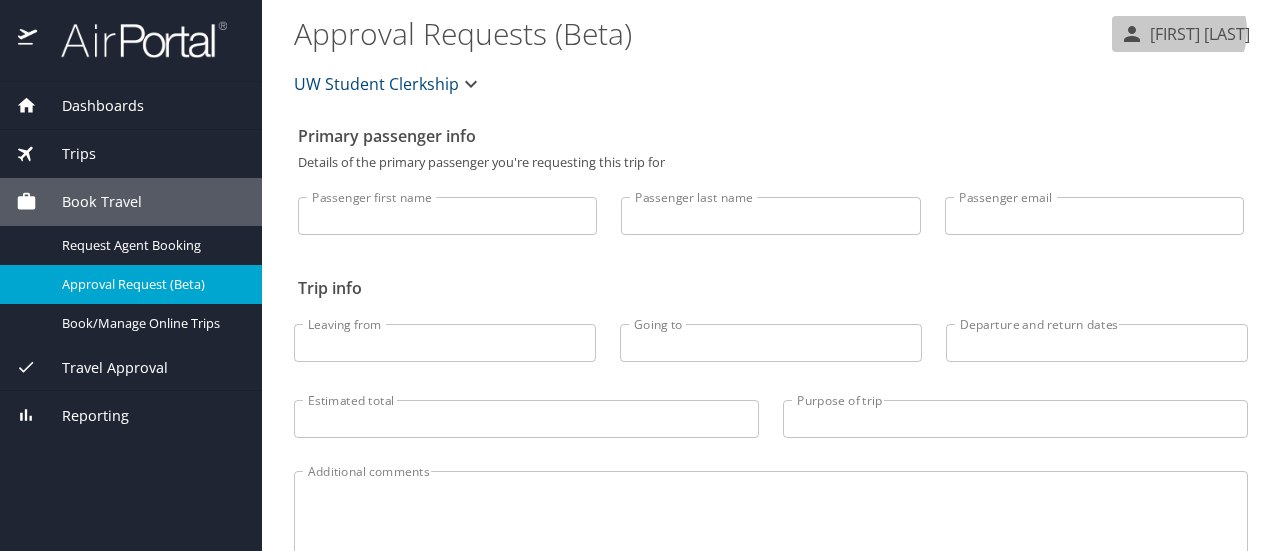 click on "[FIRST] [LAST]" at bounding box center (1197, 34) 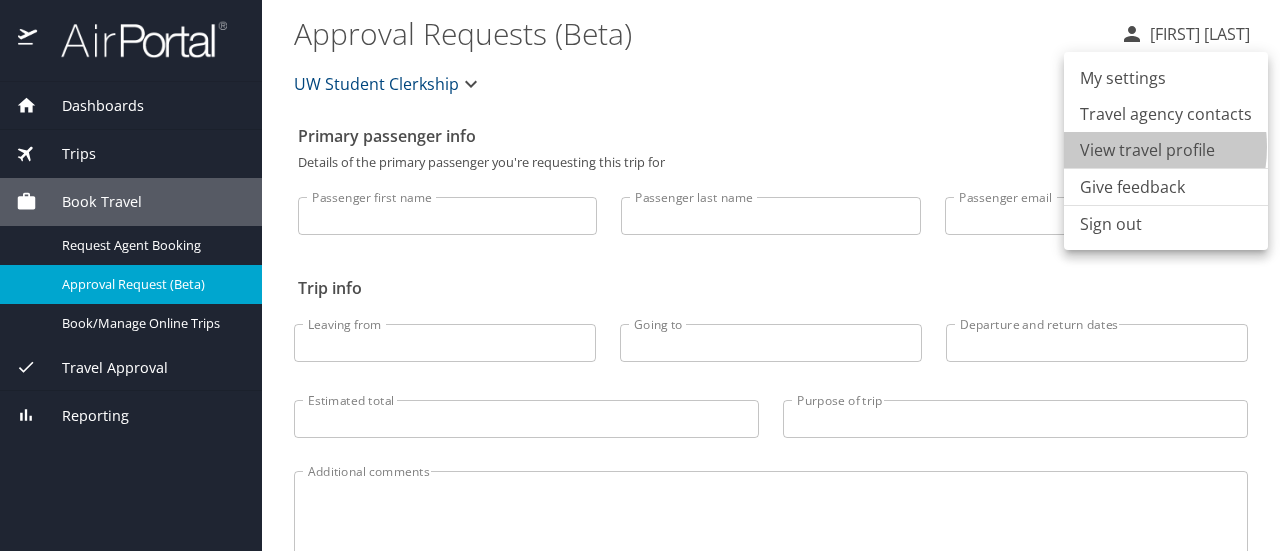 click on "View travel profile" at bounding box center [1166, 150] 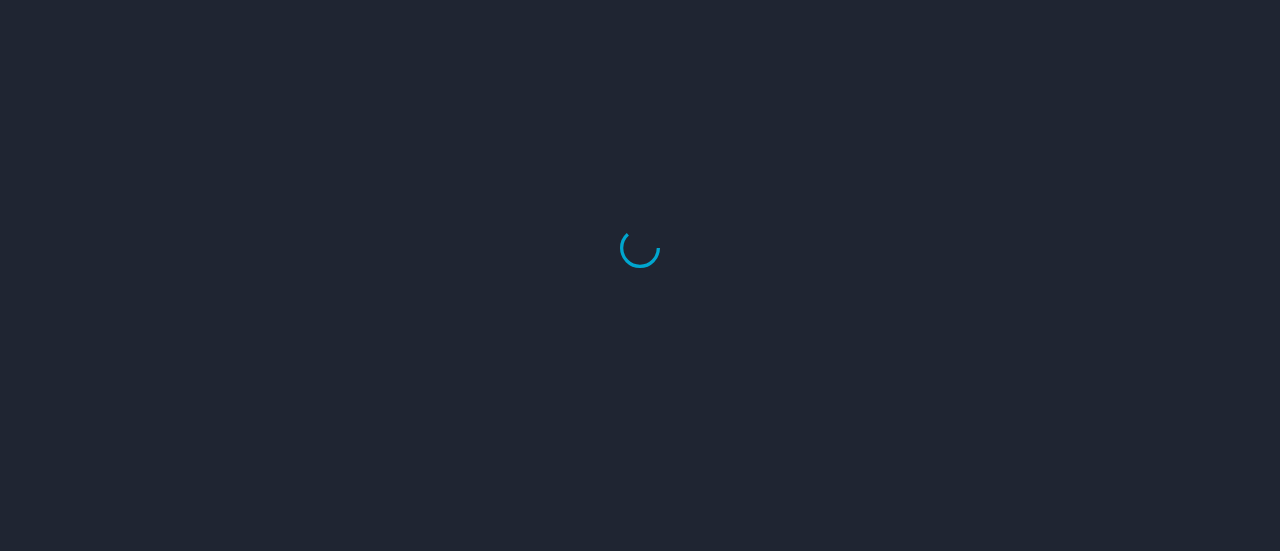 scroll, scrollTop: 0, scrollLeft: 0, axis: both 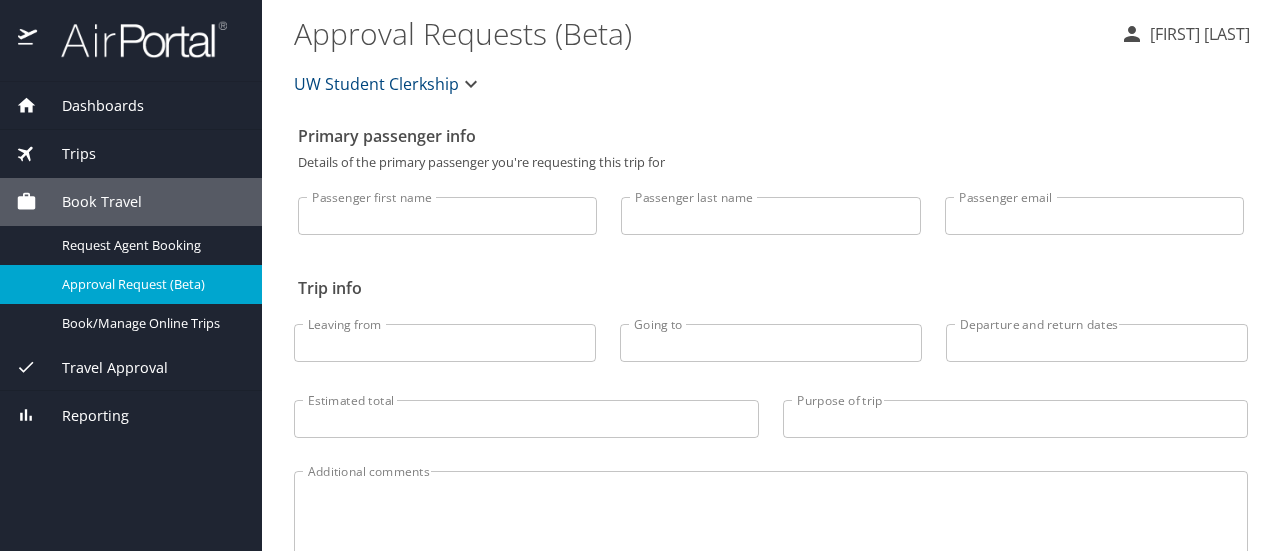 click on "Passenger first name" at bounding box center (447, 216) 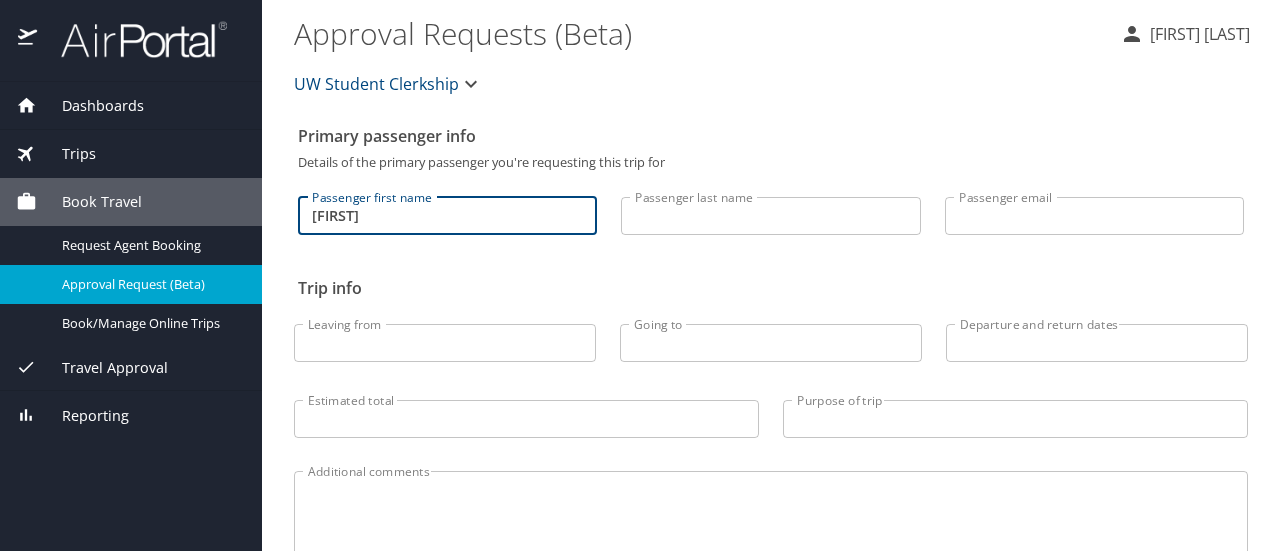 type on "[FIRST]" 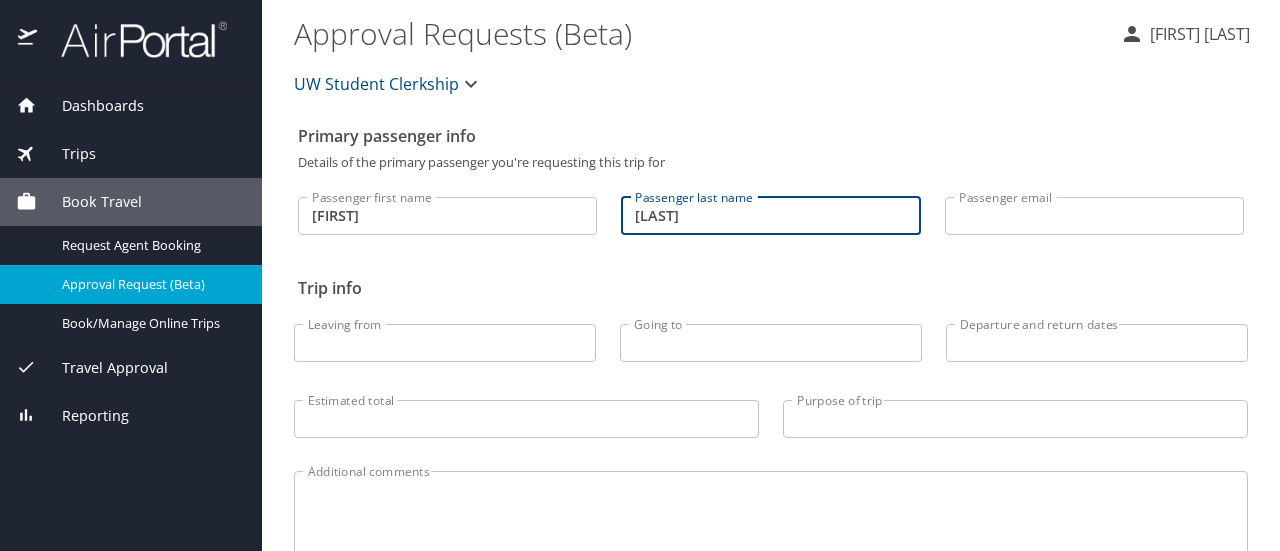 type on "[LAST]" 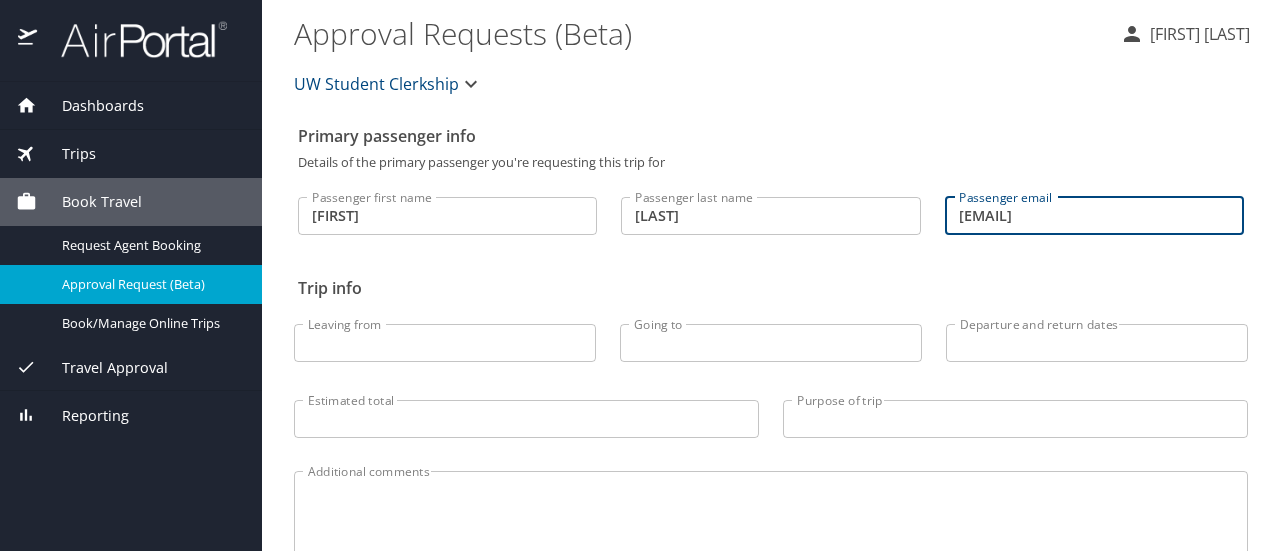 type on "[EMAIL]" 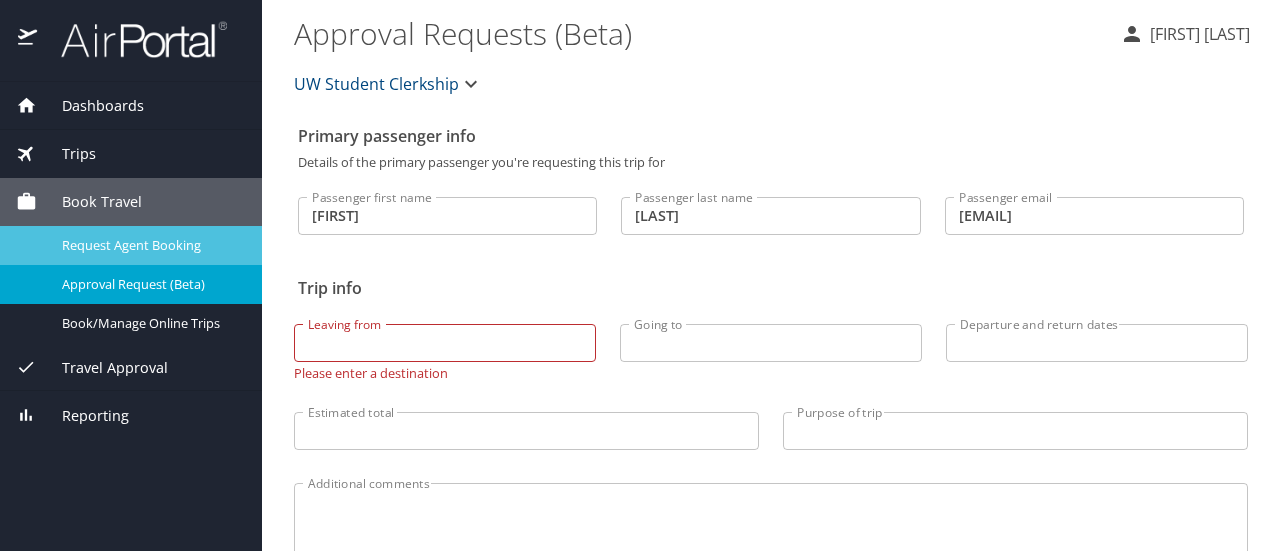 click on "Request Agent Booking" at bounding box center (150, 245) 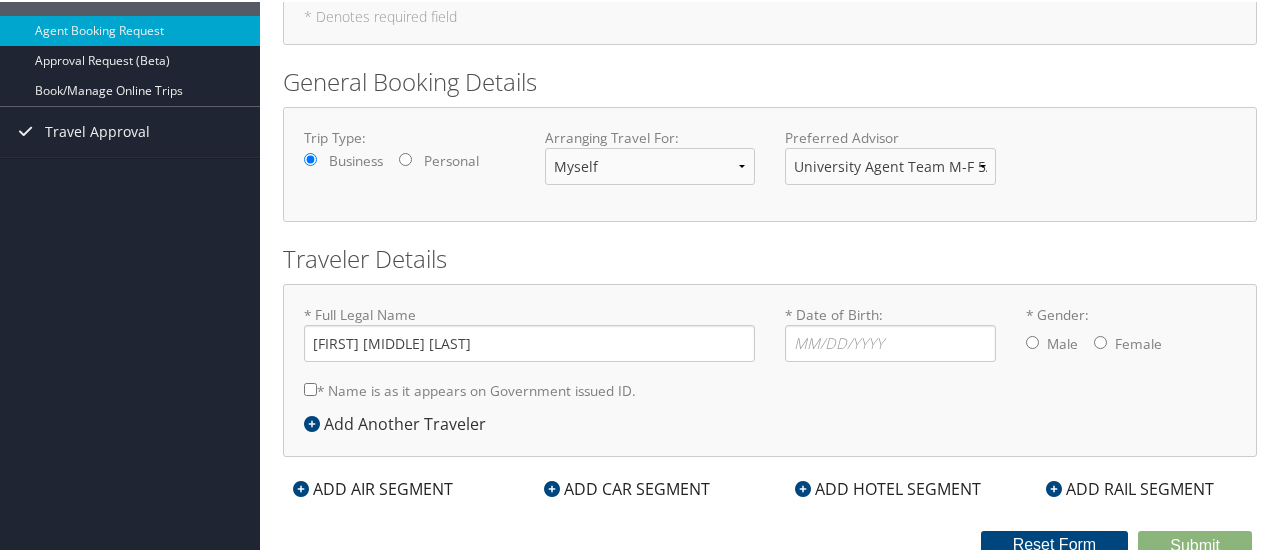 scroll, scrollTop: 215, scrollLeft: 0, axis: vertical 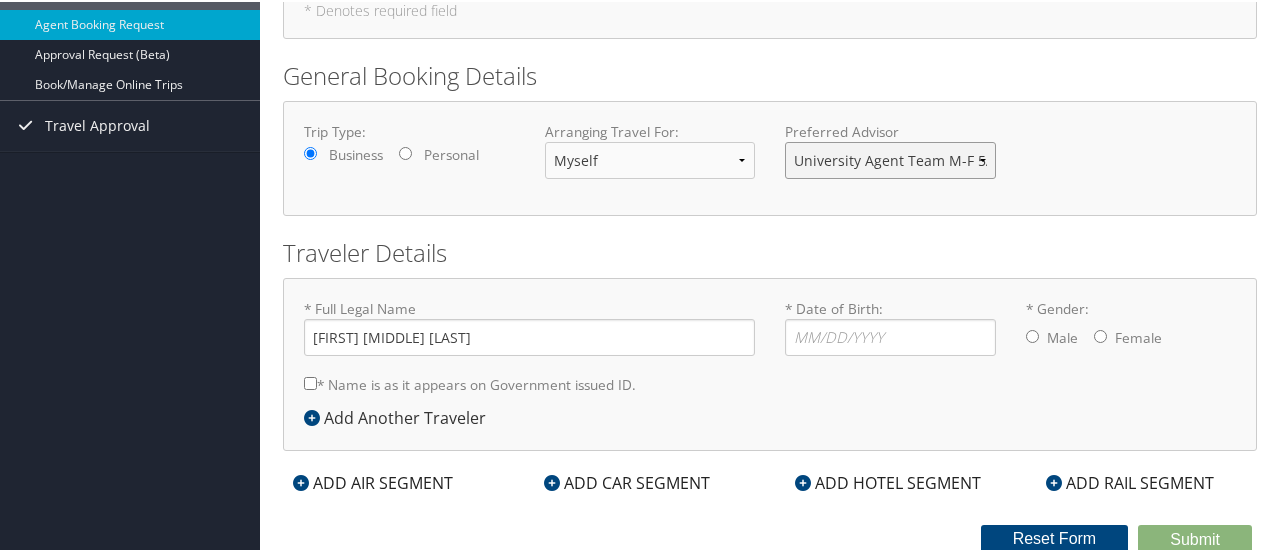 click on "University Agent Team M-F 5AM-6PM PT" at bounding box center [890, 158] 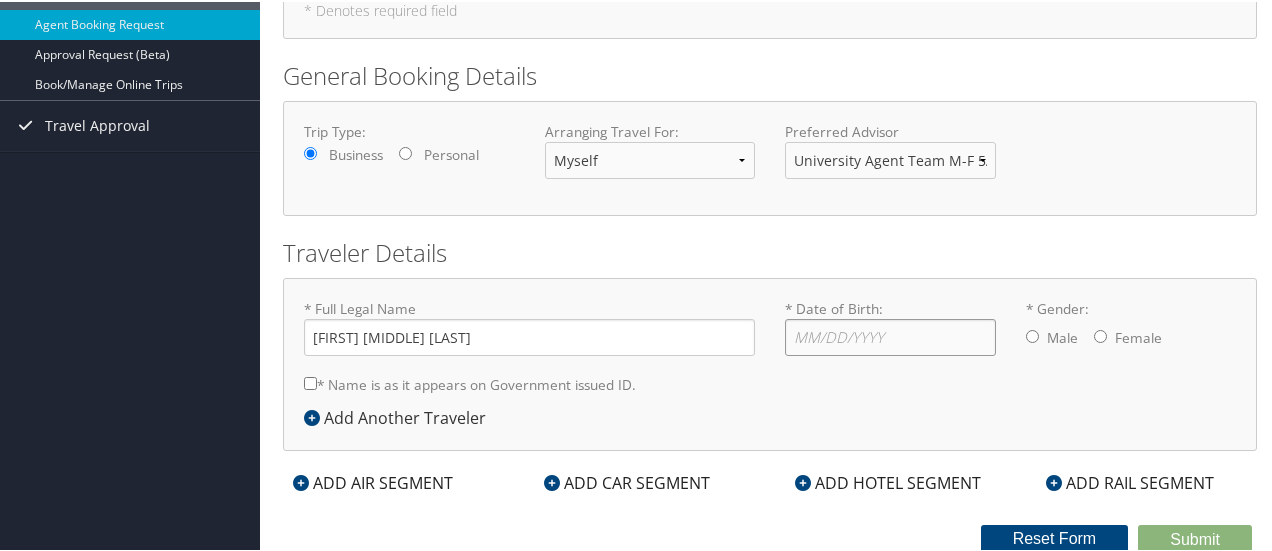 click on "* Date of Birth: Invalid Date" at bounding box center [890, 335] 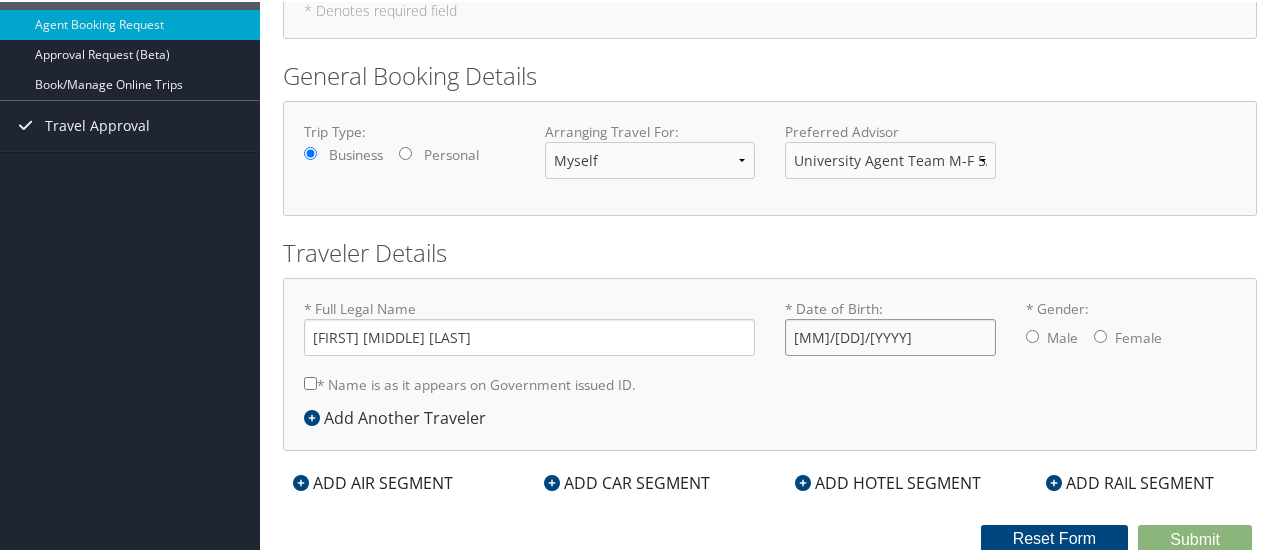 type on "[MM]/[DD]/[YYYY]" 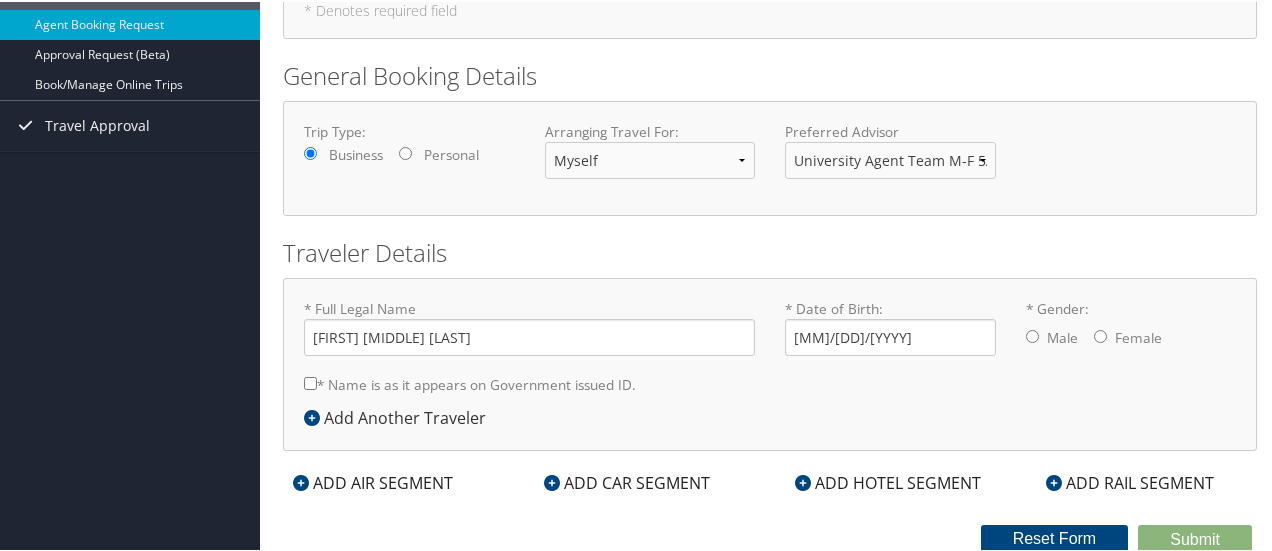 click on "Male Female" at bounding box center (1131, 337) 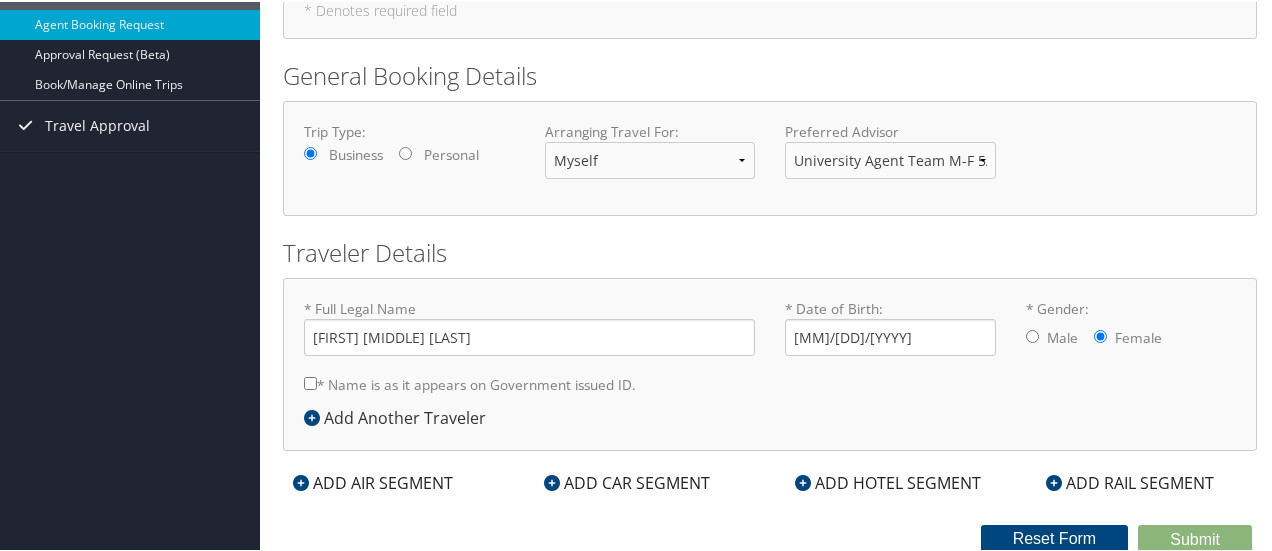scroll, scrollTop: 0, scrollLeft: 0, axis: both 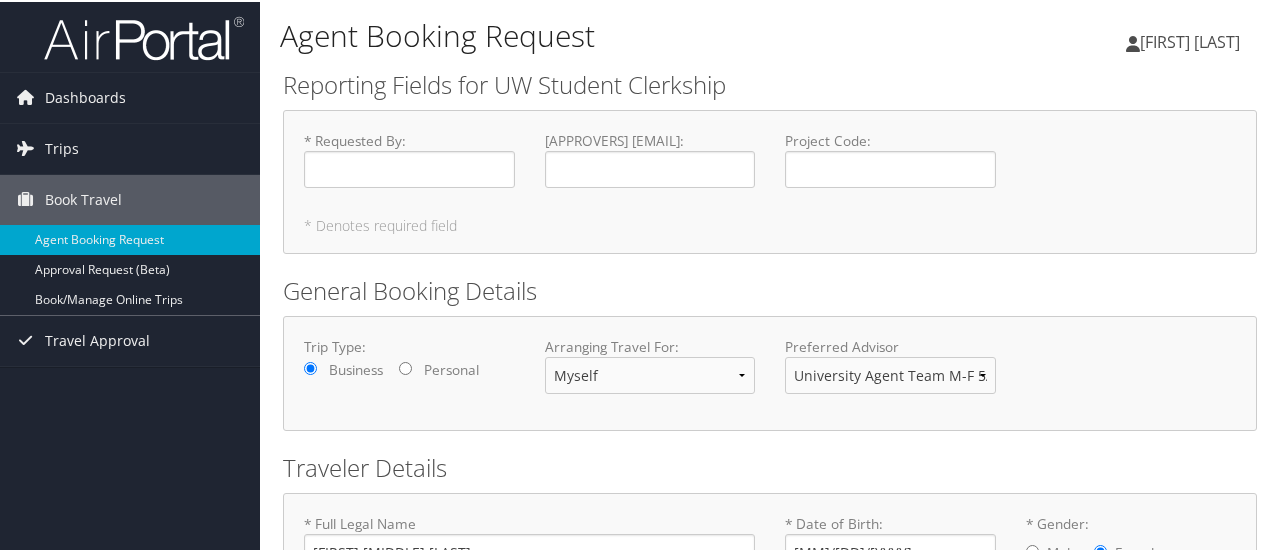 click on "[FIRST] [LAST]" at bounding box center [1190, 40] 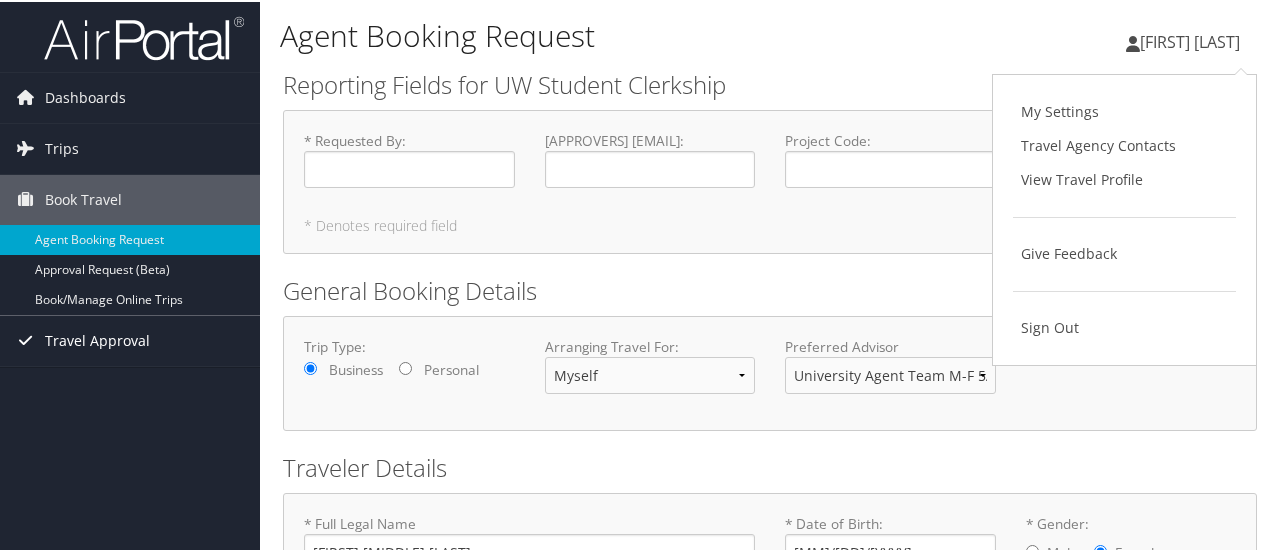 click on "Travel Approval" at bounding box center (130, 339) 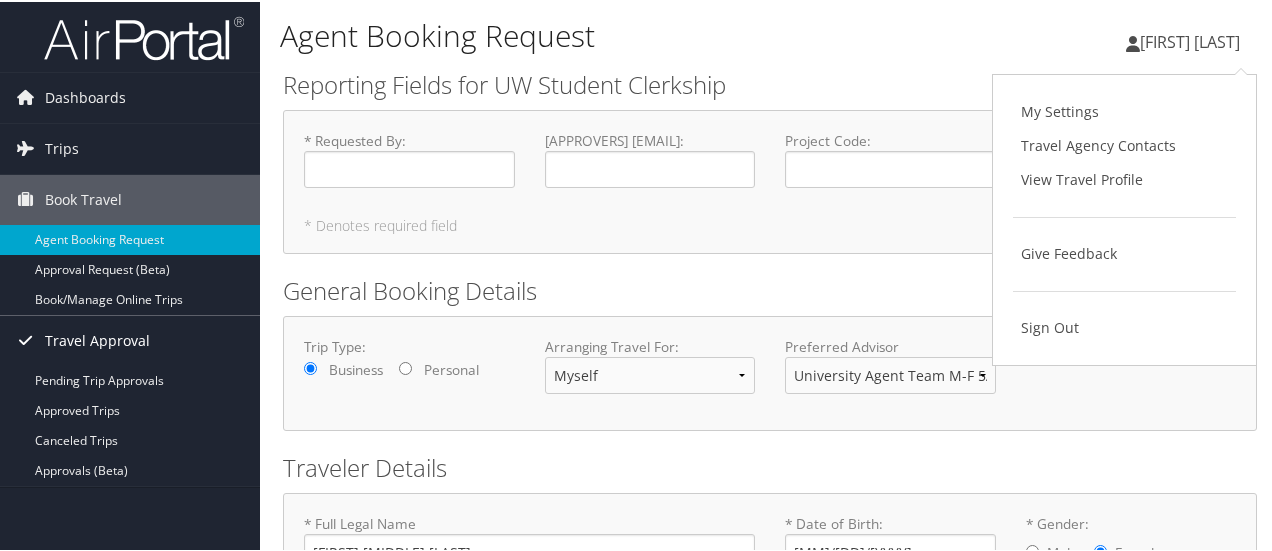 click on "Travel Approval" at bounding box center (130, 339) 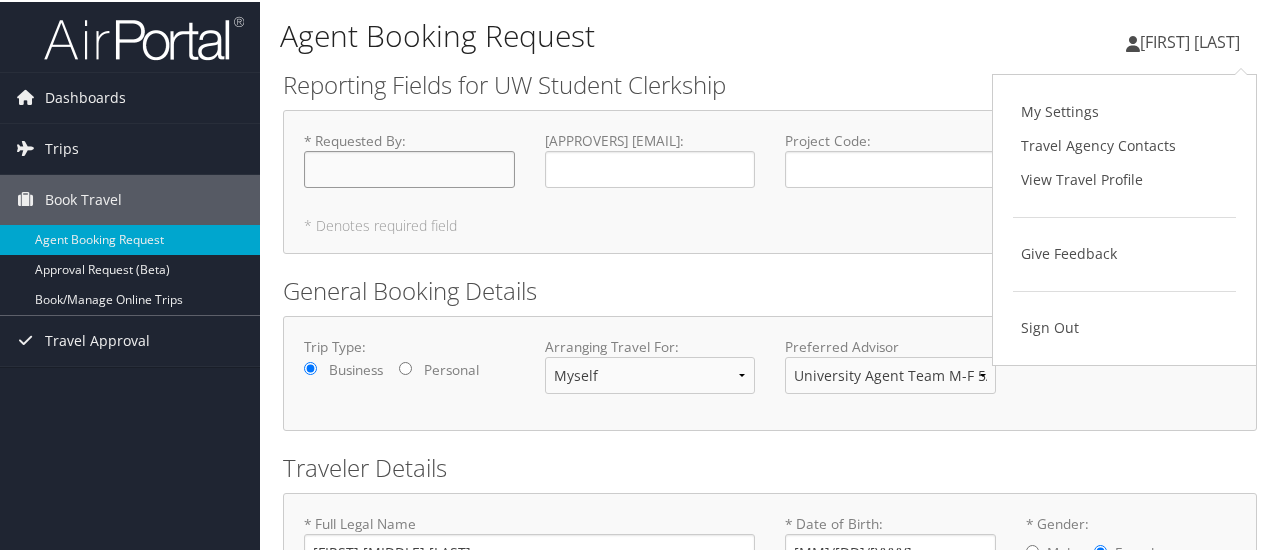 click on "*   Requested By : Required" at bounding box center (409, 167) 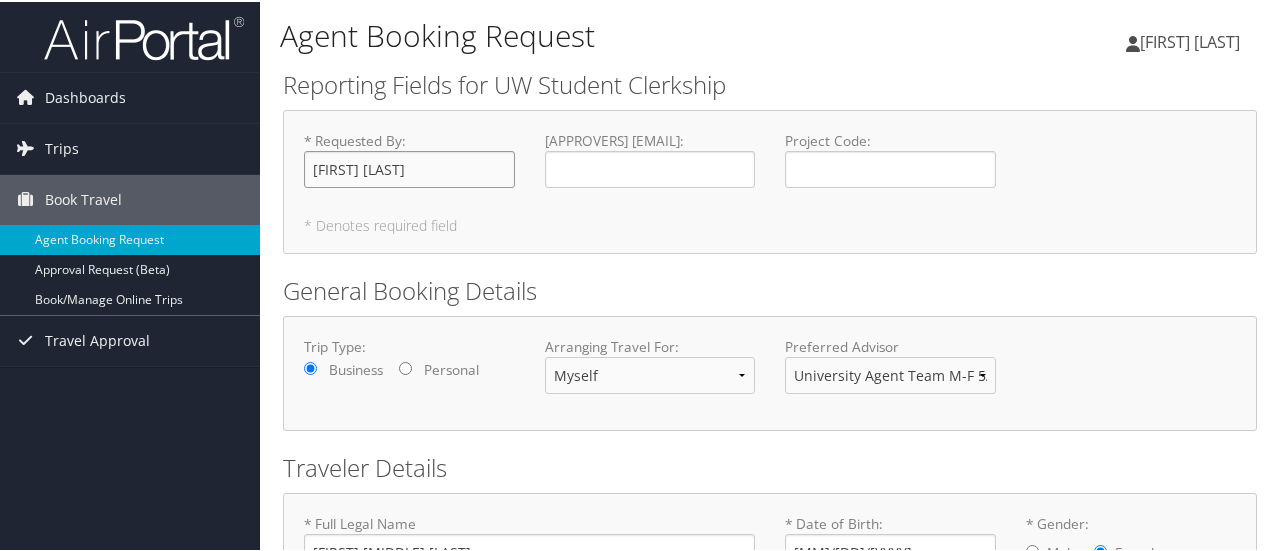 scroll, scrollTop: 215, scrollLeft: 0, axis: vertical 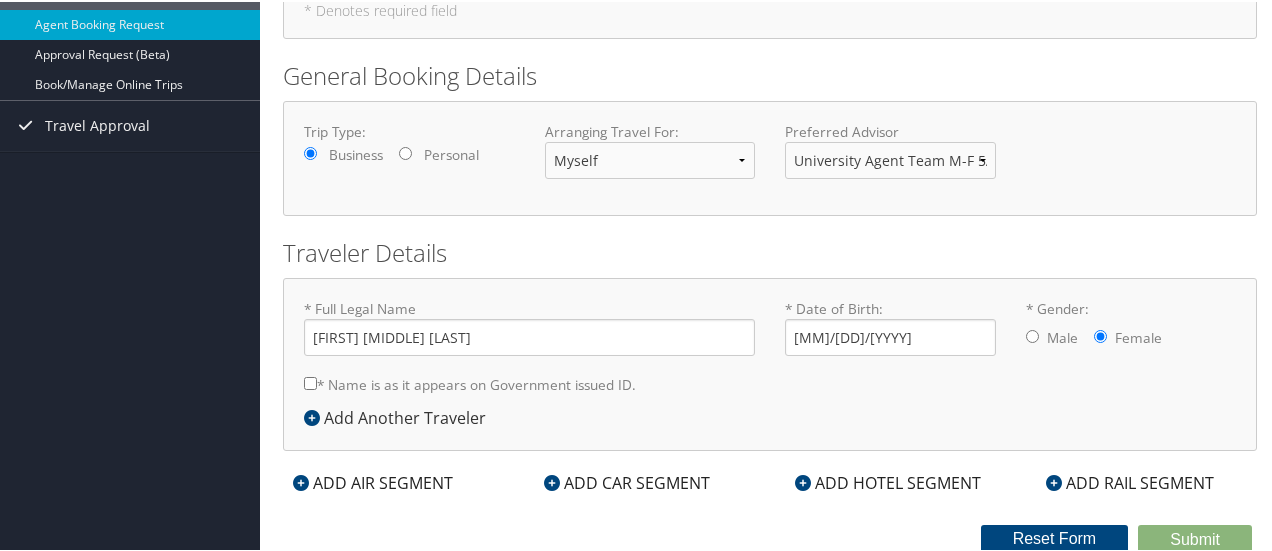 type on "[FIRST] [LAST]" 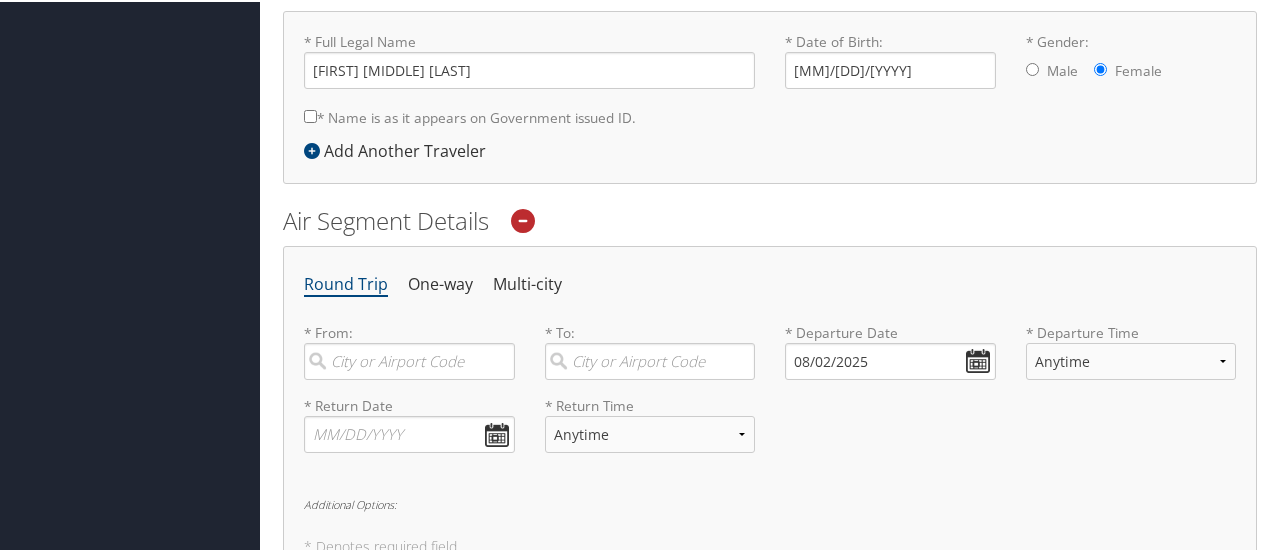 scroll, scrollTop: 565, scrollLeft: 0, axis: vertical 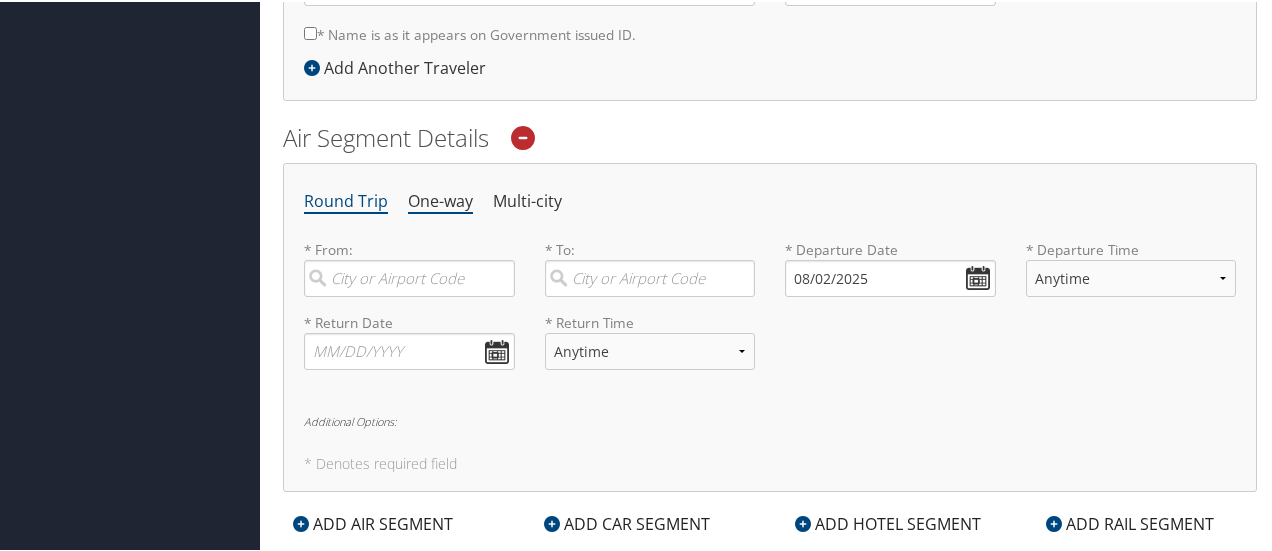 click on "One-way" at bounding box center (440, 200) 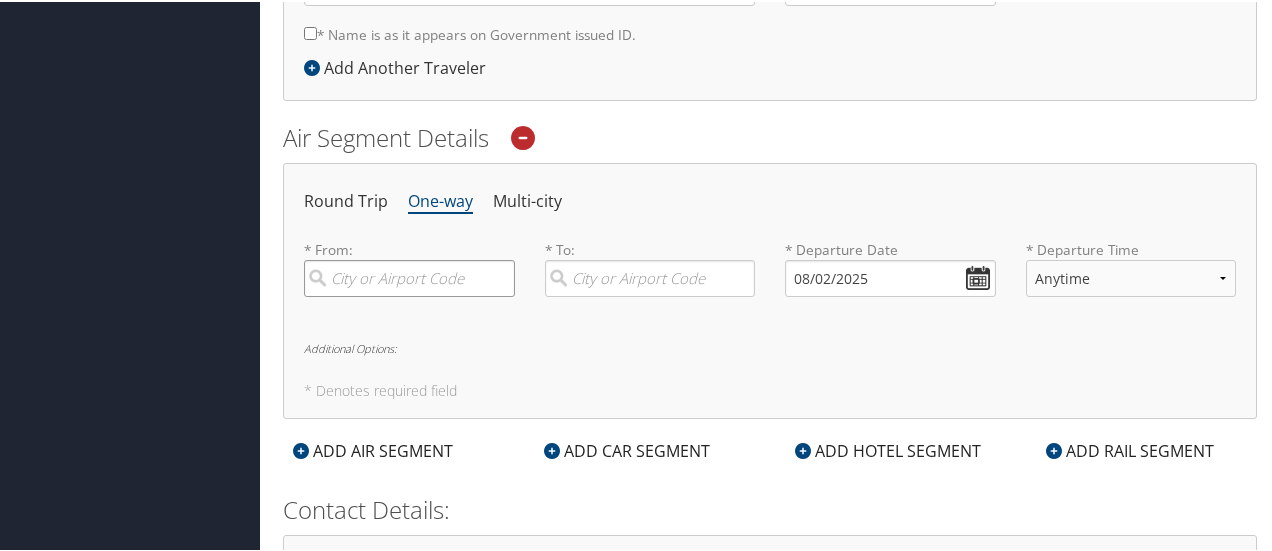 click at bounding box center (409, 276) 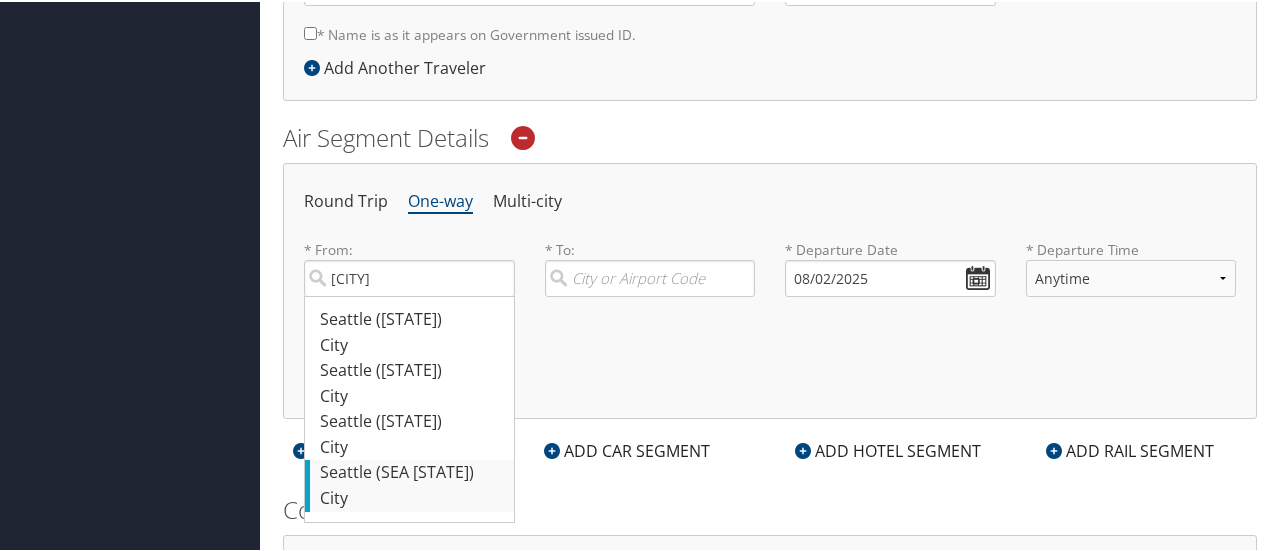 click on "Seattle   (SEA WA)" at bounding box center [412, 471] 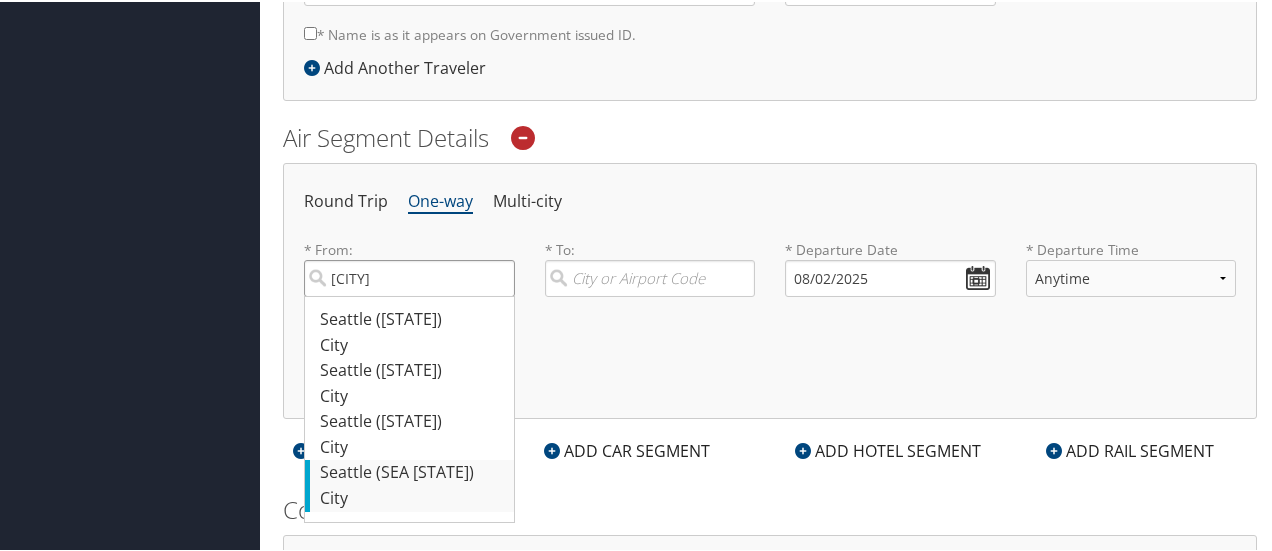 click on "seattle" at bounding box center [409, 276] 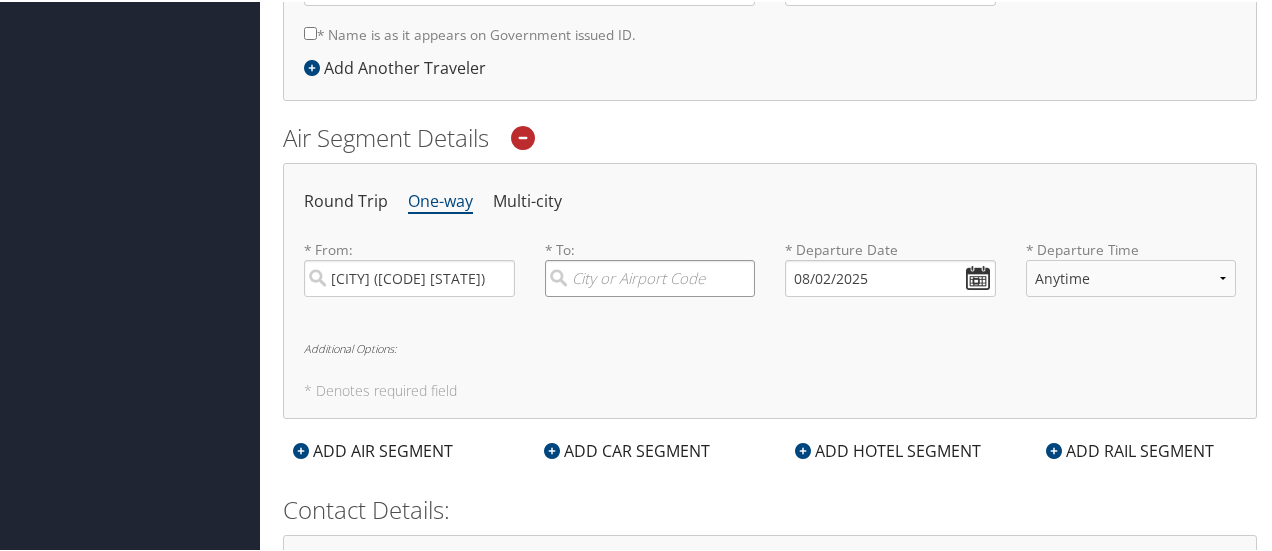 click at bounding box center (650, 276) 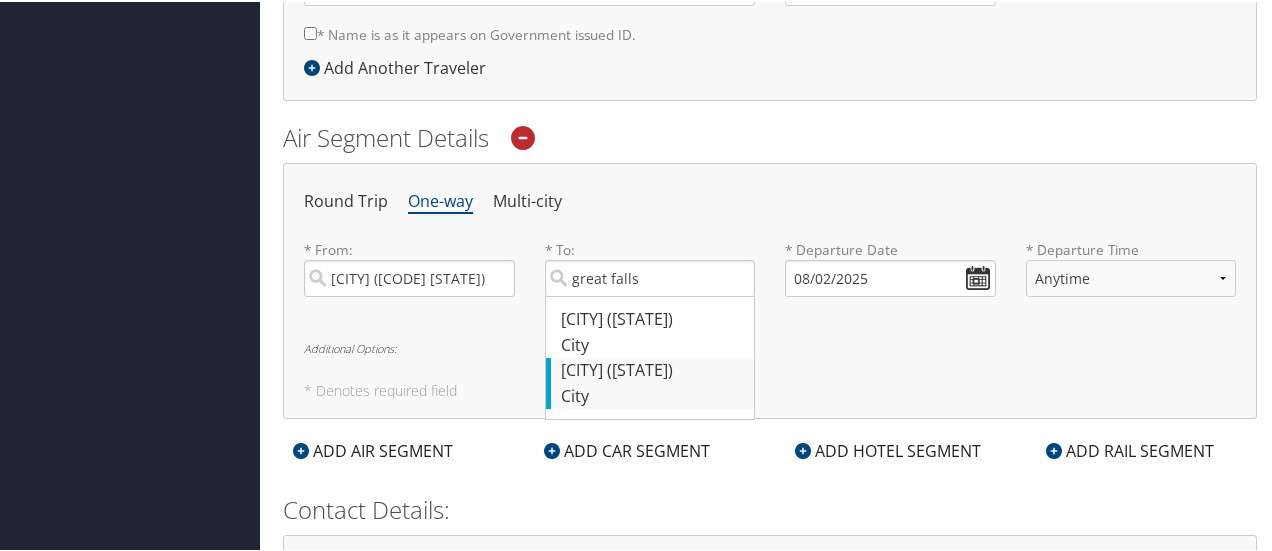 click on "Great Falls   (GTF MT)" at bounding box center (653, 369) 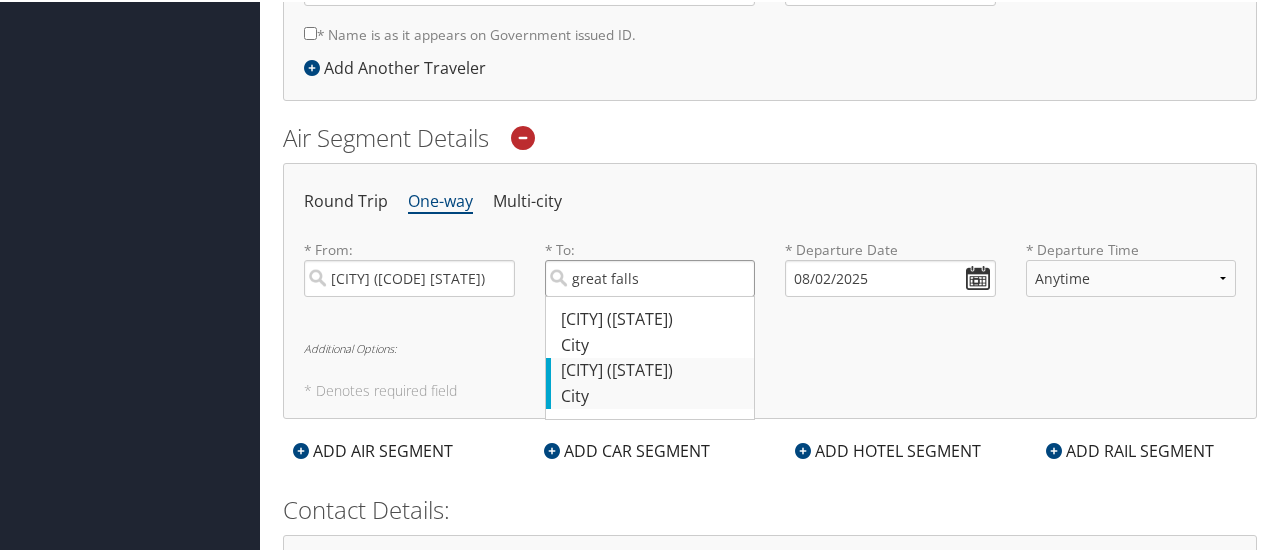 click on "great falls" at bounding box center (650, 276) 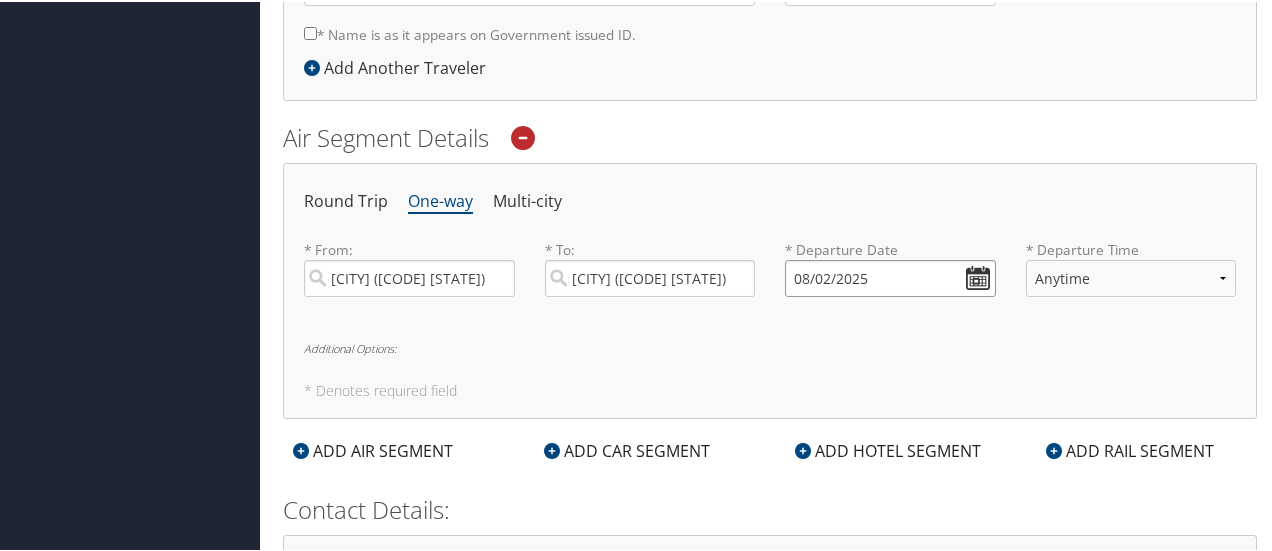 click on "08/02/2025" at bounding box center [890, 276] 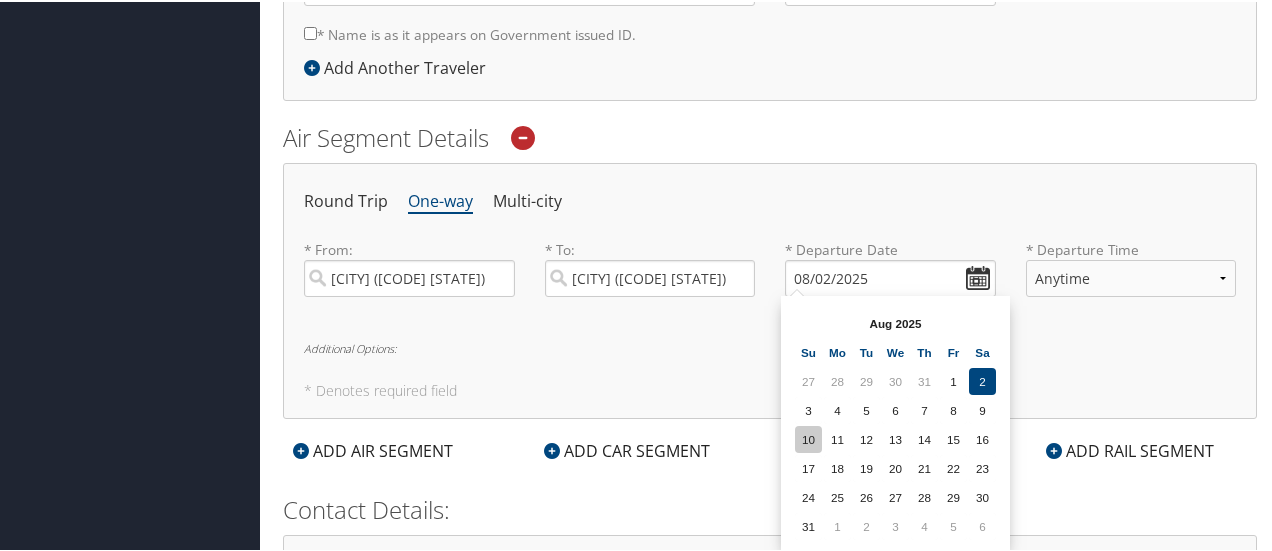 click on "10" at bounding box center (808, 437) 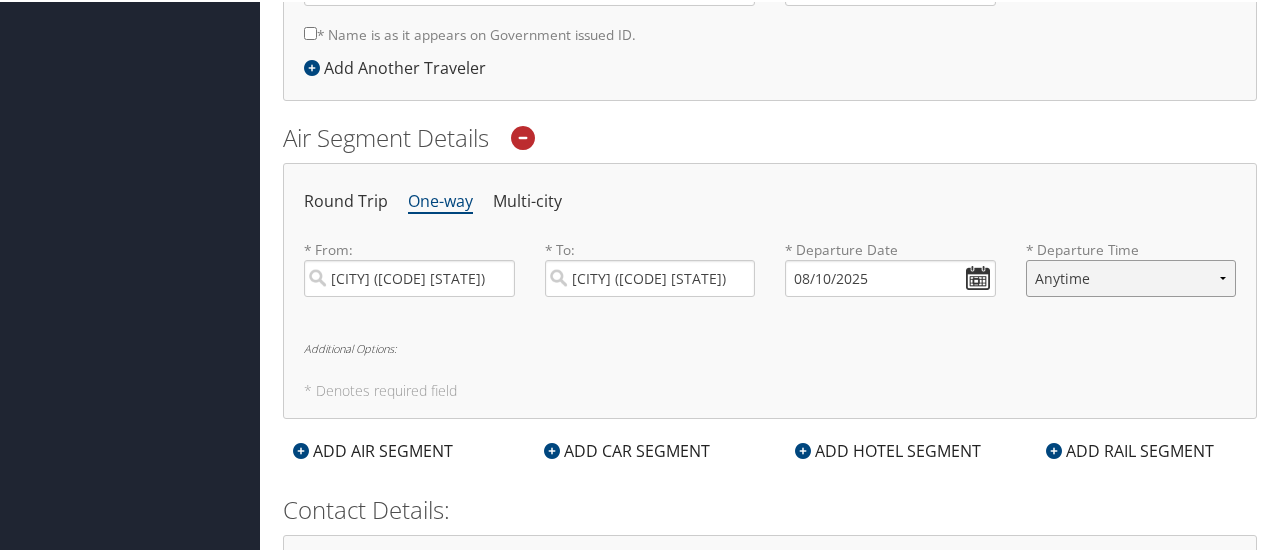 click on "Anytime Early Morning (5AM-7AM) Morning (7AM-12PM) Afternoon (12PM-5PM) Evening (5PM-10PM) Red Eye (10PM-5AM)  12:00 AM   1:00 AM   2:00 AM   3:00 AM   4:00 AM   5:00 AM   6:00 AM   7:00 AM   8:00 AM   9:00 AM   10:00 AM   11:00 AM   12:00 PM (Noon)   1:00 PM   2:00 PM   3:00 PM   4:00 PM   5:00 PM   6:00 PM   7:00 PM   8:00 PM   9:00 PM   10:00 PM   11:00 PM" at bounding box center [1131, 276] 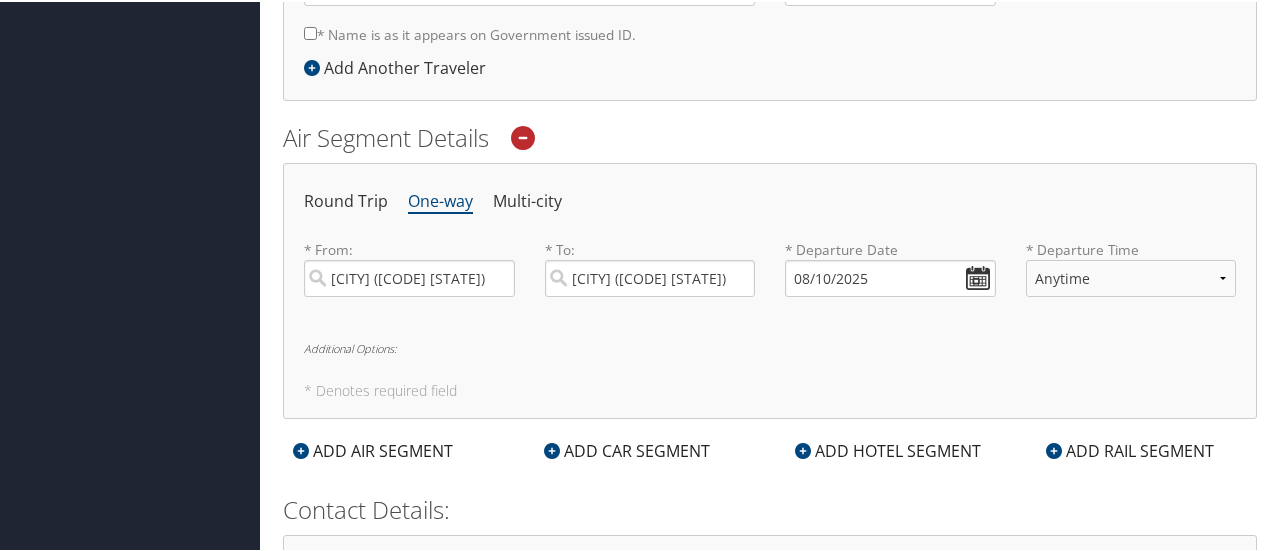click on "Additional Options:" at bounding box center (770, 346) 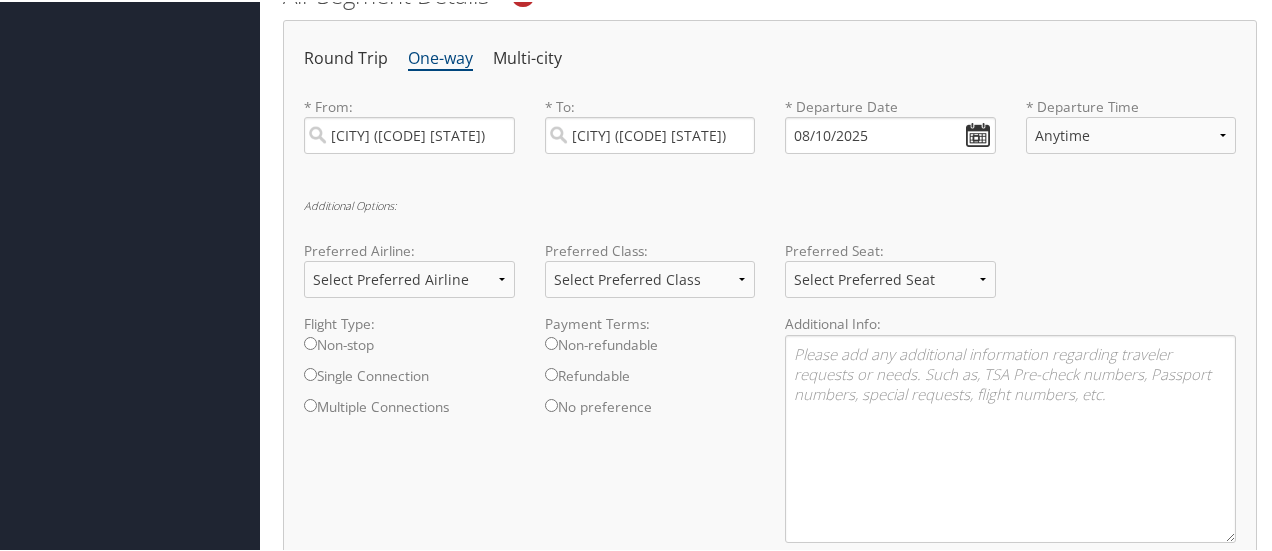 scroll, scrollTop: 710, scrollLeft: 0, axis: vertical 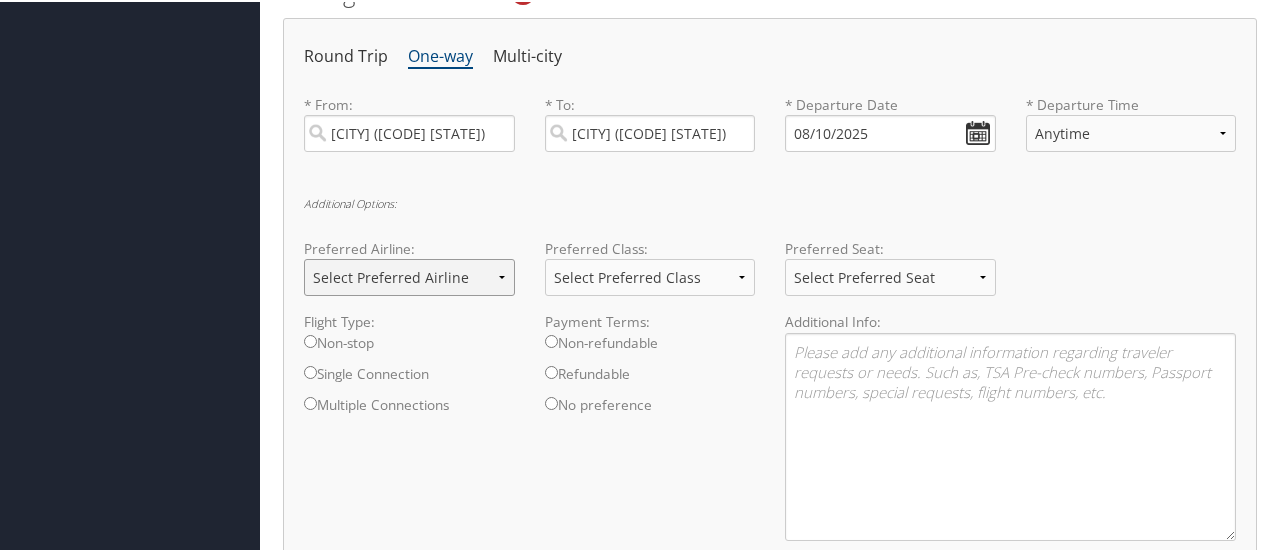 click on "Select Preferred Airline  Delta   United Airlines   American Airlines   Southwest Airlines   Alaska Airlines   Lufthansa   British Airways   Air Canada   JetBlue Airways" at bounding box center [409, 275] 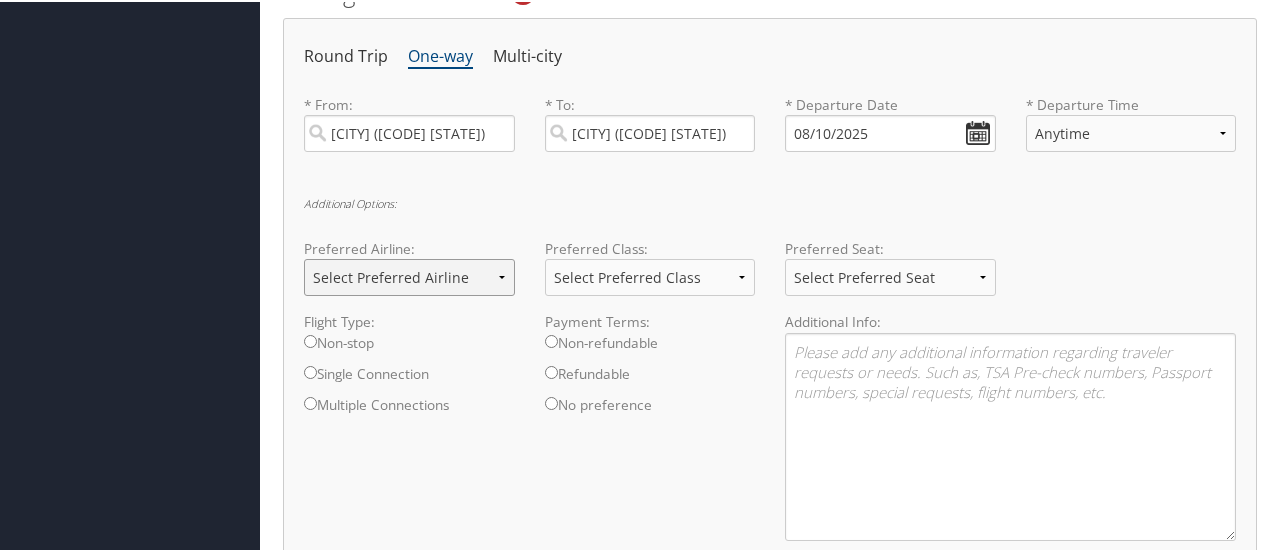 click on "Select Preferred Airline  Delta   United Airlines   American Airlines   Southwest Airlines   Alaska Airlines   Lufthansa   British Airways   Air Canada   JetBlue Airways" at bounding box center (409, 275) 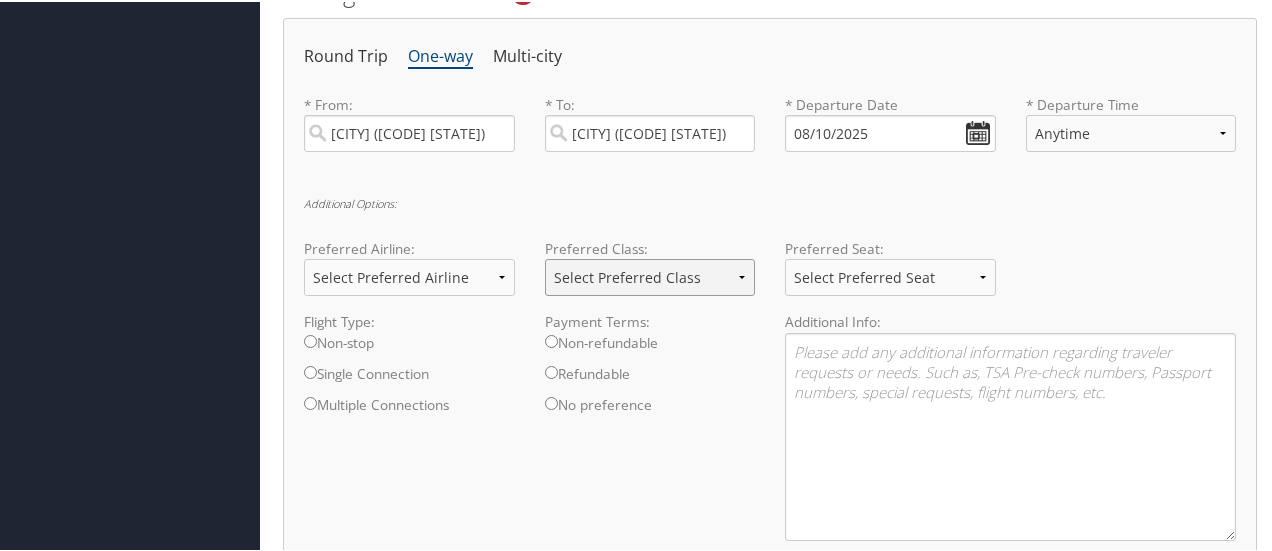 click on "Select Preferred Class Economy Economy Plus Business First Class" at bounding box center [650, 275] 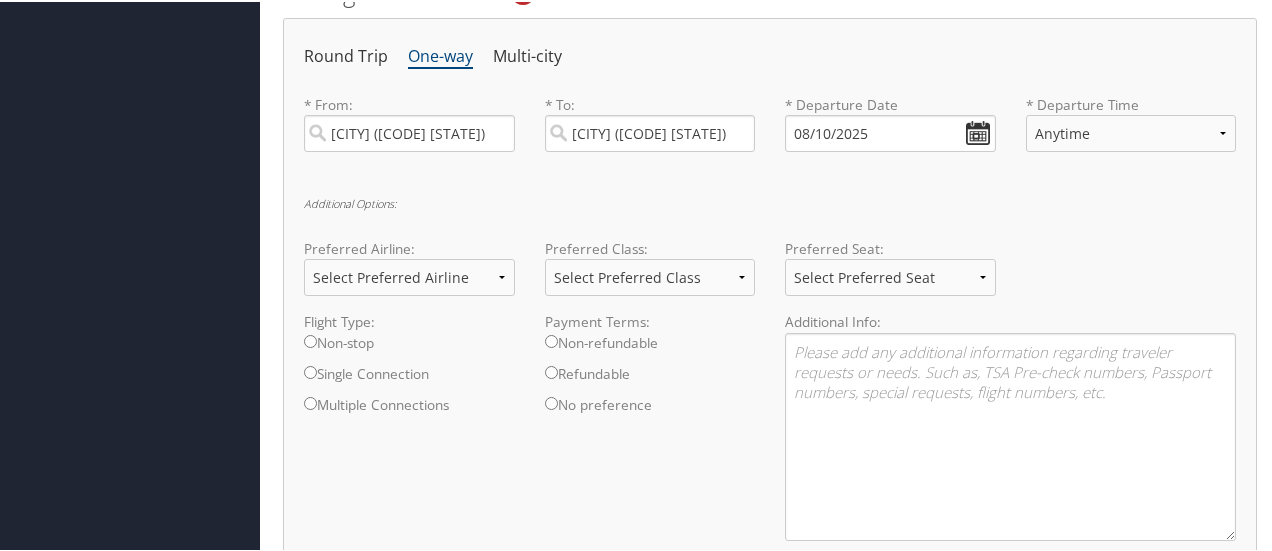 click on "Preferred Class:" at bounding box center [650, 247] 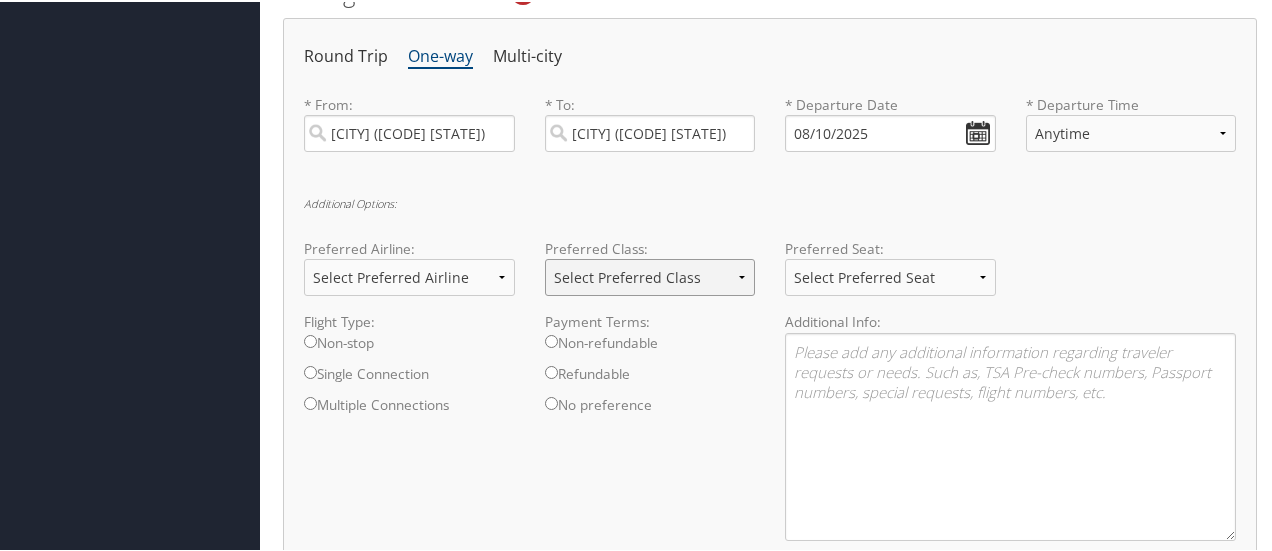 click on "Select Preferred Class Economy Economy Plus Business First Class" at bounding box center [650, 275] 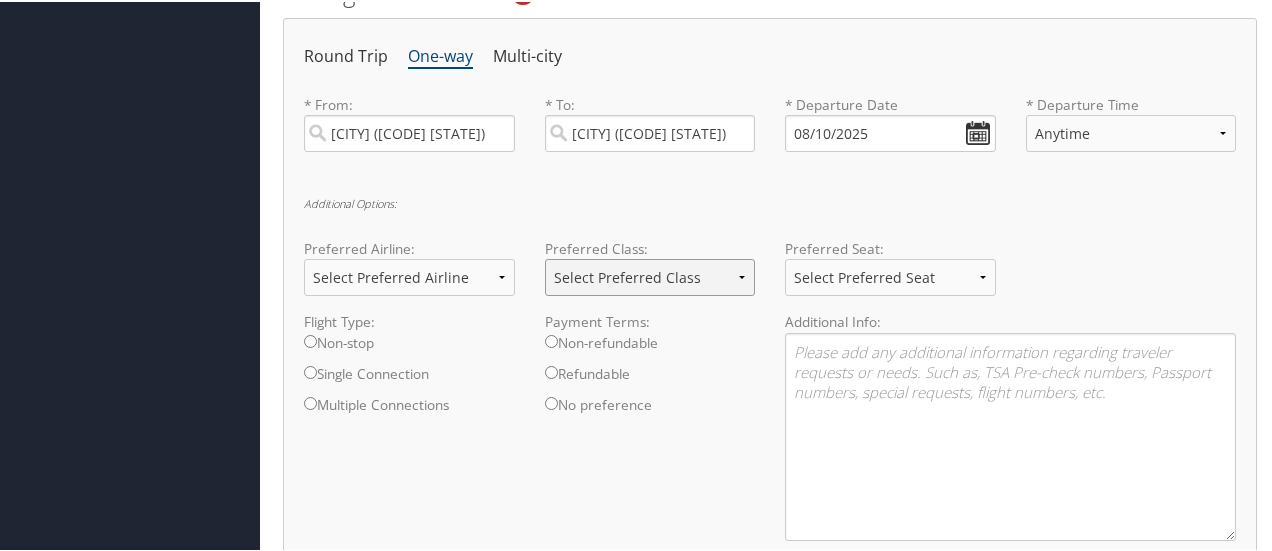select on "Economy" 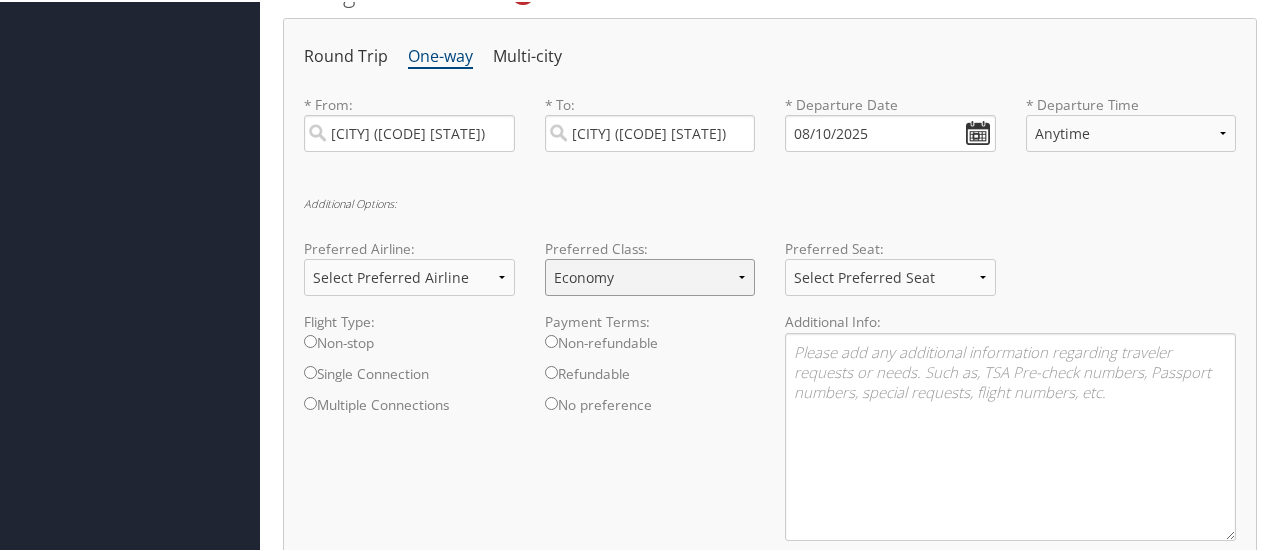 click on "Select Preferred Class Economy Economy Plus Business First Class" at bounding box center [650, 275] 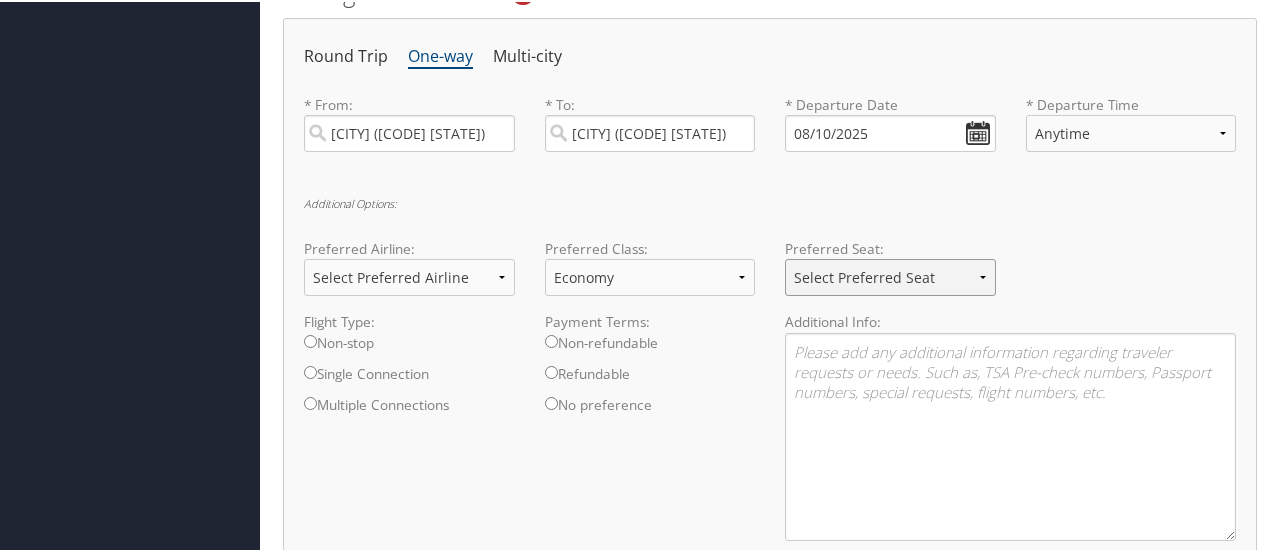 click on "Select Preferred Seat Aisle Window Middle" at bounding box center [890, 275] 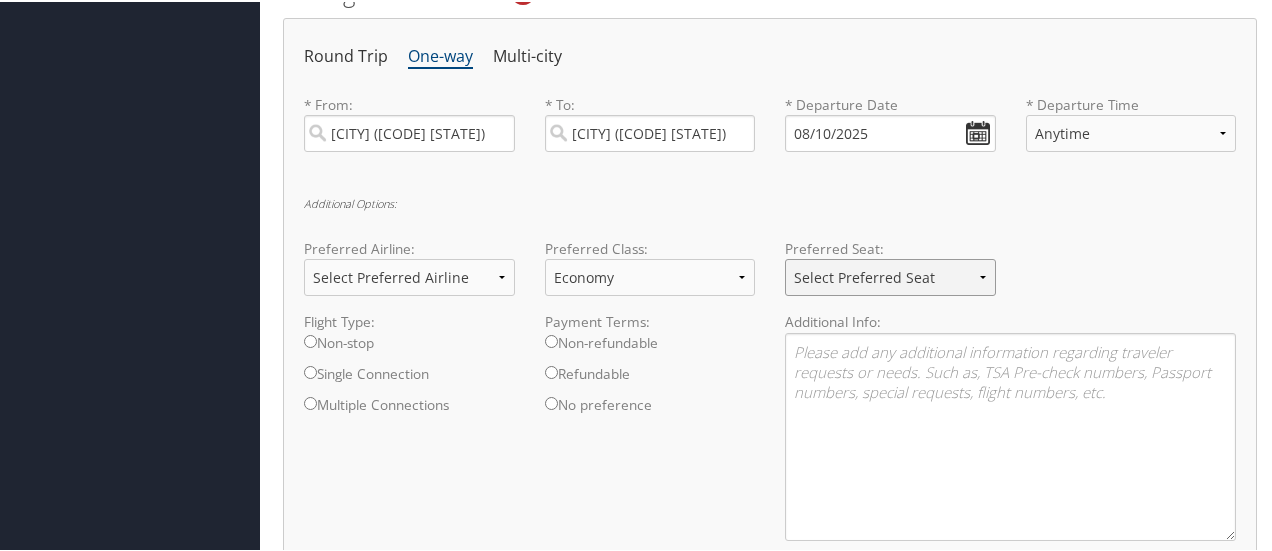 click on "Select Preferred Seat Aisle Window Middle" at bounding box center (890, 275) 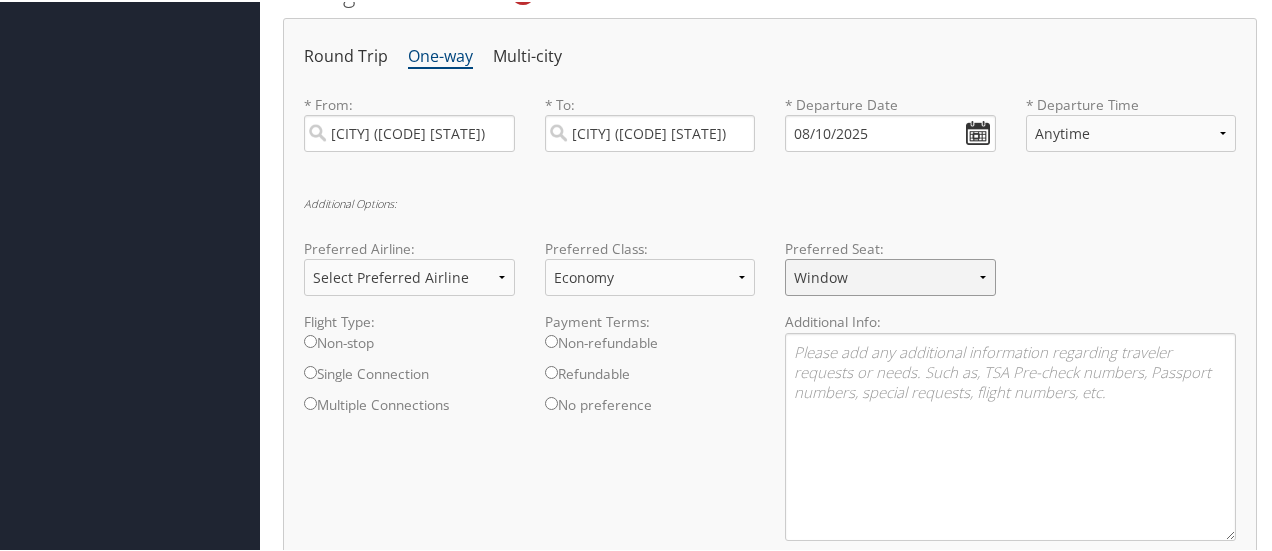 click on "Select Preferred Seat Aisle Window Middle" at bounding box center [890, 275] 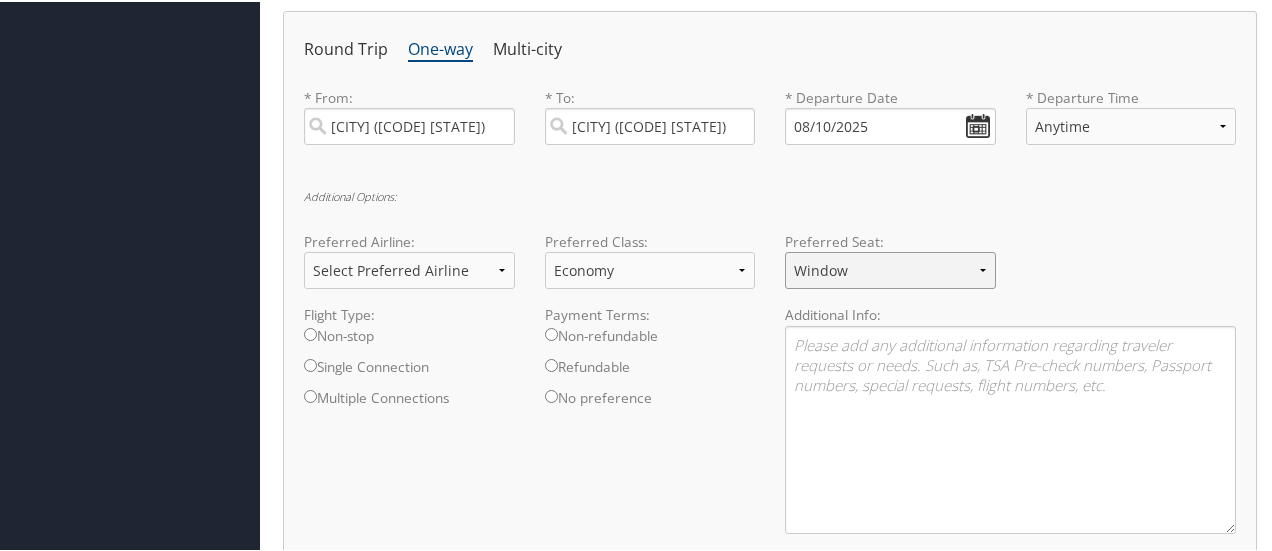 scroll, scrollTop: 718, scrollLeft: 0, axis: vertical 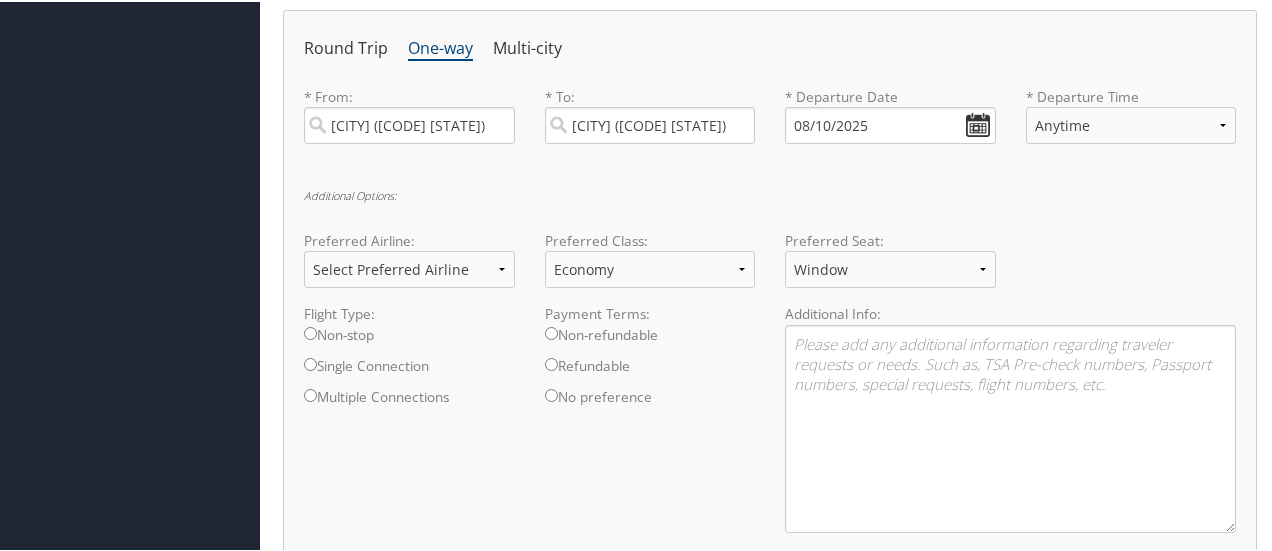 click on "Non-stop" at bounding box center (409, 338) 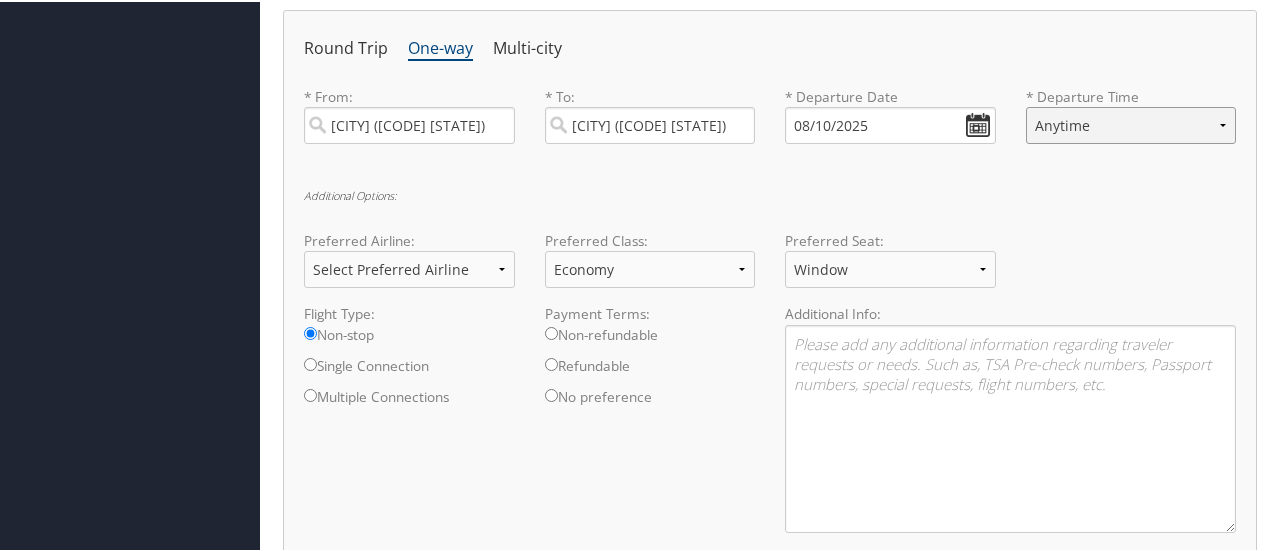 click on "Anytime Early Morning (5AM-7AM) Morning (7AM-12PM) Afternoon (12PM-5PM) Evening (5PM-10PM) Red Eye (10PM-5AM)  12:00 AM   1:00 AM   2:00 AM   3:00 AM   4:00 AM   5:00 AM   6:00 AM   7:00 AM   8:00 AM   9:00 AM   10:00 AM   11:00 AM   12:00 PM (Noon)   1:00 PM   2:00 PM   3:00 PM   4:00 PM   5:00 PM   6:00 PM   7:00 PM   8:00 PM   9:00 PM   10:00 PM   11:00 PM" at bounding box center (1131, 123) 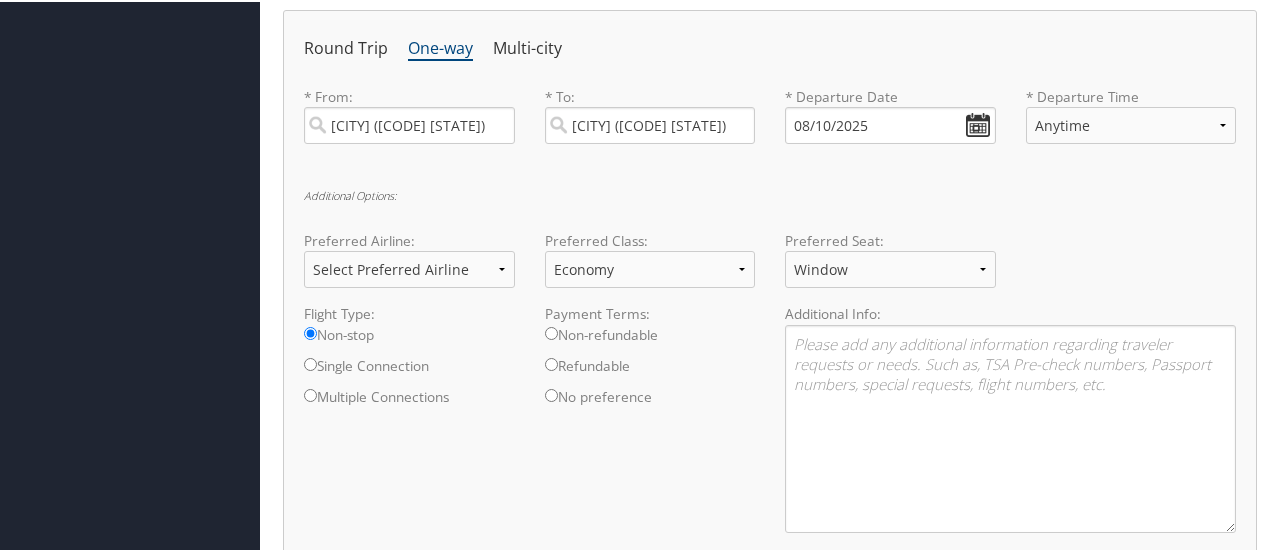click on "Would you like to clear all of your changes? No Yes Your request has been sent to your advisor. They will be in touch with you shortly. Would you like to clear the form and start another request? No Yes Reporting Fields for UW Student Clerkship *   Requested By : Jolie Phan Required   approvers email : Required   Project Code : Required * Denotes required field General Booking Details Trip Type:     Business     Personal  Arranging Travel For: Myself Another Traveler Guest Traveler  Preferred Advisor  University Agent Team M-F 5AM-6PM PT You must select an Advisor Traveler Details * Full Legal Name Jolie My-Linh Phan * Name is as it appears on Government issued ID. Required * Date of Birth: 02/15/2000 Invalid Date * Gender:  Male Female    Add Another Traveler  Confirm Removal Cancel    Confirm Air Segment Details         Round Trip One-way Multi-city * From: Seattle (SEA WA) Required * To: Great Falls (GTF MT) Required * Departure Date 08/10/2025 Dates must be valid * Departure Time Anytime  12:00 AM" at bounding box center (770, 142) 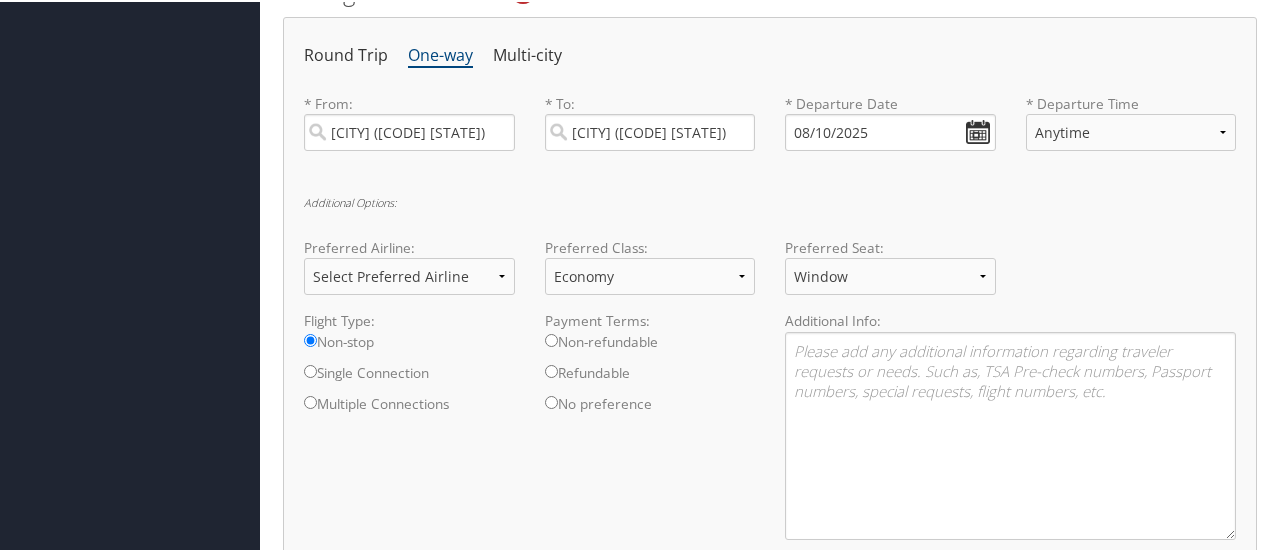 scroll, scrollTop: 714, scrollLeft: 0, axis: vertical 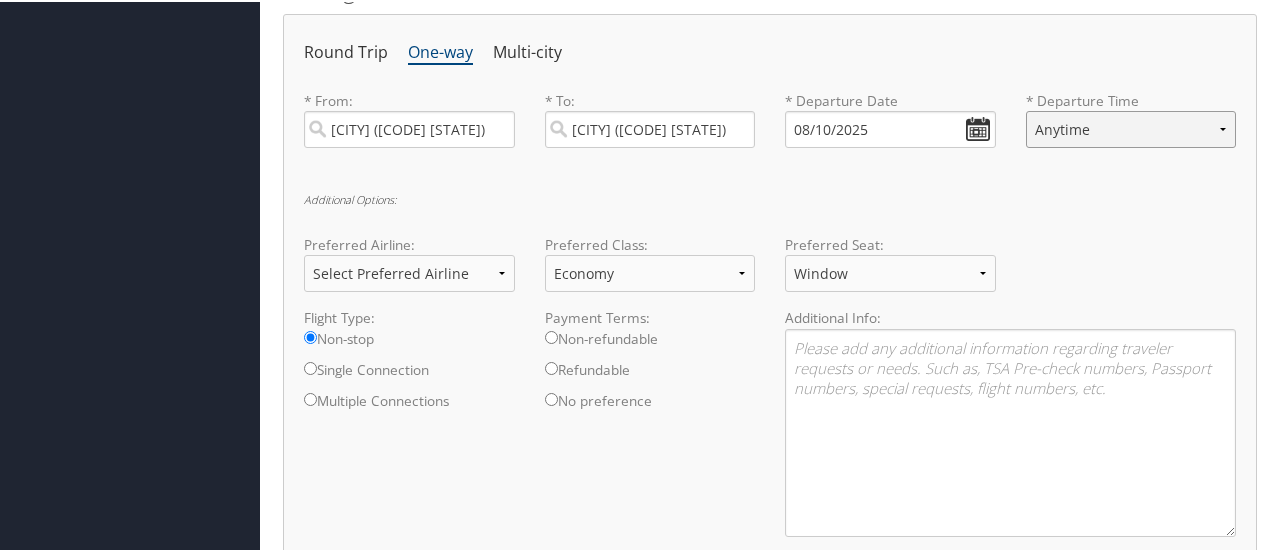 click on "Anytime Early Morning (5AM-7AM) Morning (7AM-12PM) Afternoon (12PM-5PM) Evening (5PM-10PM) Red Eye (10PM-5AM)  12:00 AM   1:00 AM   2:00 AM   3:00 AM   4:00 AM   5:00 AM   6:00 AM   7:00 AM   8:00 AM   9:00 AM   10:00 AM   11:00 AM   12:00 PM (Noon)   1:00 PM   2:00 PM   3:00 PM   4:00 PM   5:00 PM   6:00 PM   7:00 PM   8:00 PM   9:00 PM   10:00 PM   11:00 PM" at bounding box center (1131, 127) 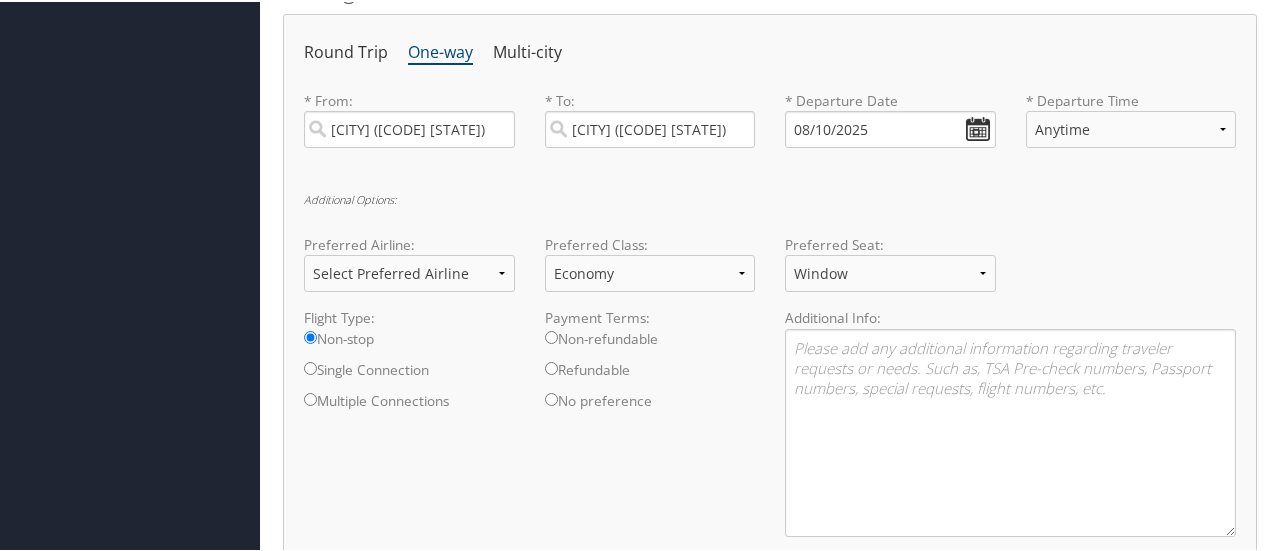 click on "Round Trip One-way Multi-city * From: Seattle (SEA WA) Required * To: Great Falls (GTF MT) Required * Departure Date 08/10/2025 Dates must be valid * Departure Time Anytime Early Morning (5AM-7AM) Morning (7AM-12PM) Afternoon (12PM-5PM) Evening (5PM-10PM) Red Eye (10PM-5AM)  12:00 AM   1:00 AM   2:00 AM   3:00 AM   4:00 AM   5:00 AM   6:00 AM   7:00 AM   8:00 AM   9:00 AM   10:00 AM   11:00 AM   12:00 PM (Noon)   1:00 PM   2:00 PM   3:00 PM   4:00 PM   5:00 PM   6:00 PM   7:00 PM   8:00 PM   9:00 PM   10:00 PM   11:00 PM  Required   Additional Options: Preferred Airline: Select Preferred Airline  Delta   United Airlines   American Airlines   Southwest Airlines   Alaska Airlines   Lufthansa   British Airways   Air Canada   JetBlue Airways  Preferred Class:  Select Preferred Class Economy Economy Plus Business First Class Preferred Seat:  Select Preferred Seat Aisle Window Middle Flight Type:  Non-stop  Single Connection  Multiple Connections Payment Terms:  Non-refundable  Refundable  No preference" at bounding box center (770, 314) 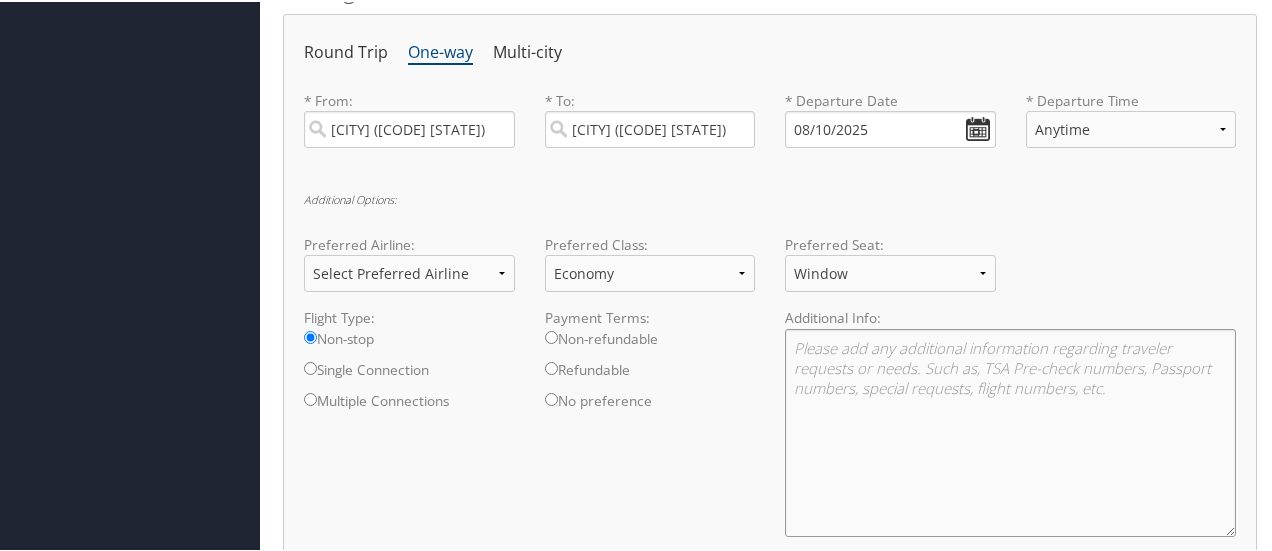 click at bounding box center [1010, 431] 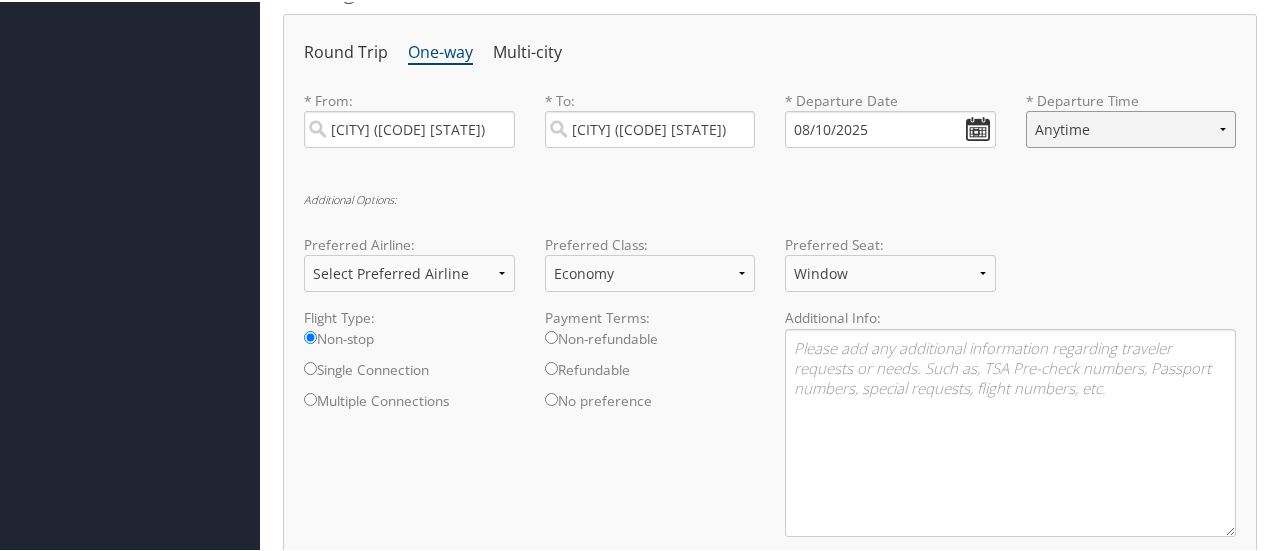 click on "Anytime Early Morning (5AM-7AM) Morning (7AM-12PM) Afternoon (12PM-5PM) Evening (5PM-10PM) Red Eye (10PM-5AM)  12:00 AM   1:00 AM   2:00 AM   3:00 AM   4:00 AM   5:00 AM   6:00 AM   7:00 AM   8:00 AM   9:00 AM   10:00 AM   11:00 AM   12:00 PM (Noon)   1:00 PM   2:00 PM   3:00 PM   4:00 PM   5:00 PM   6:00 PM   7:00 PM   8:00 PM   9:00 PM   10:00 PM   11:00 PM" at bounding box center [1131, 127] 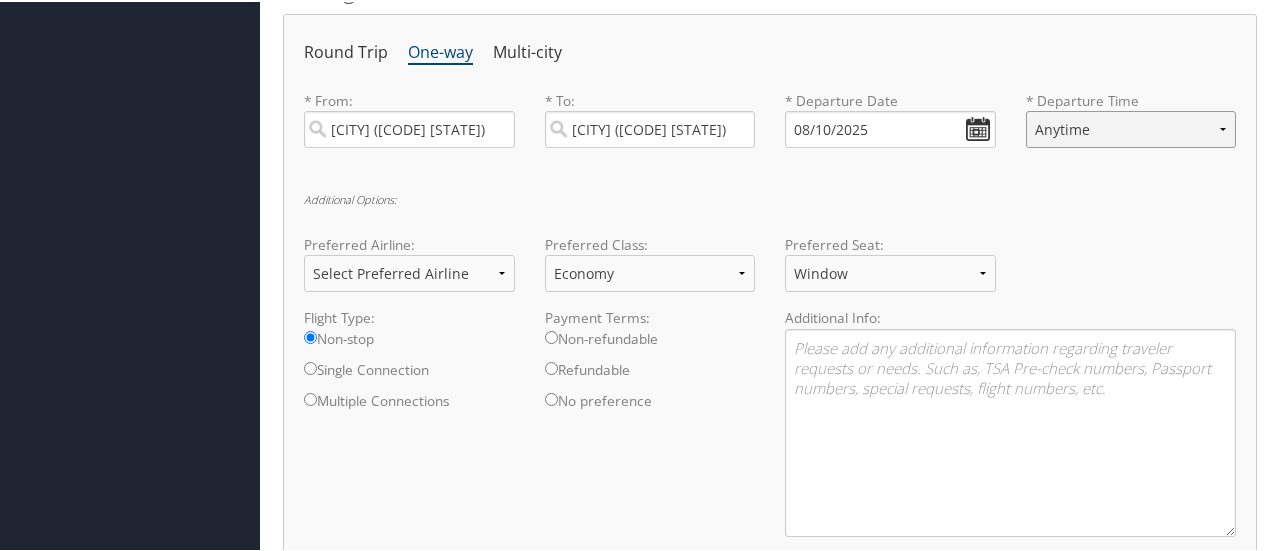 click on "Anytime Early Morning (5AM-7AM) Morning (7AM-12PM) Afternoon (12PM-5PM) Evening (5PM-10PM) Red Eye (10PM-5AM)  12:00 AM   1:00 AM   2:00 AM   3:00 AM   4:00 AM   5:00 AM   6:00 AM   7:00 AM   8:00 AM   9:00 AM   10:00 AM   11:00 AM   12:00 PM (Noon)   1:00 PM   2:00 PM   3:00 PM   4:00 PM   5:00 PM   6:00 PM   7:00 PM   8:00 PM   9:00 PM   10:00 PM   11:00 PM" at bounding box center (1131, 127) 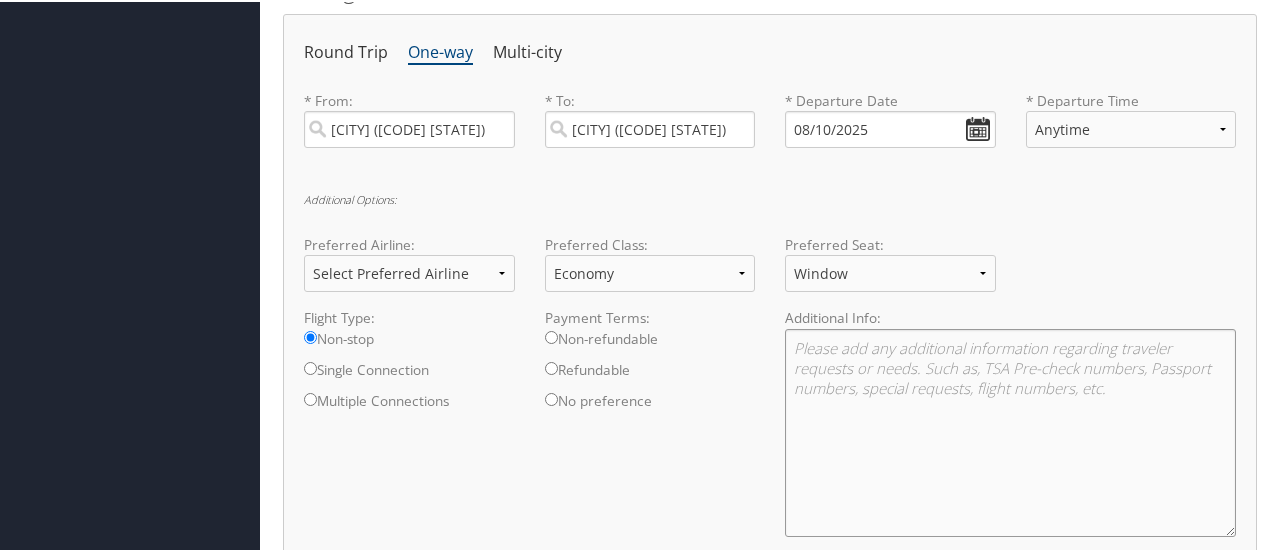 click at bounding box center [1010, 431] 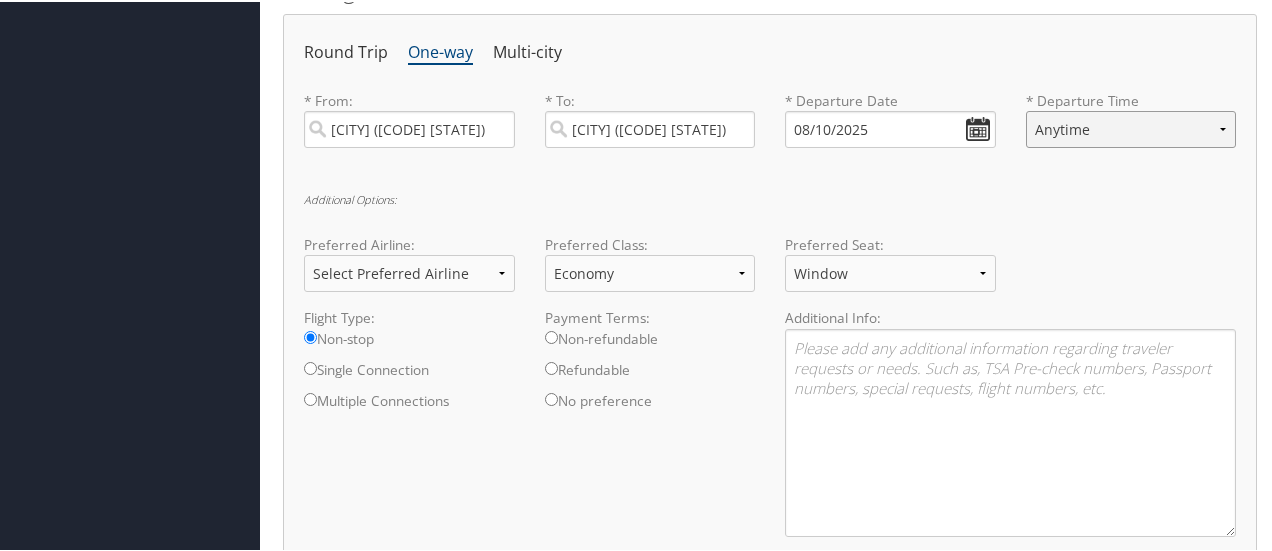 click on "Anytime Early Morning (5AM-7AM) Morning (7AM-12PM) Afternoon (12PM-5PM) Evening (5PM-10PM) Red Eye (10PM-5AM)  12:00 AM   1:00 AM   2:00 AM   3:00 AM   4:00 AM   5:00 AM   6:00 AM   7:00 AM   8:00 AM   9:00 AM   10:00 AM   11:00 AM   12:00 PM (Noon)   1:00 PM   2:00 PM   3:00 PM   4:00 PM   5:00 PM   6:00 PM   7:00 PM   8:00 PM   9:00 PM   10:00 PM   11:00 PM" at bounding box center [1131, 127] 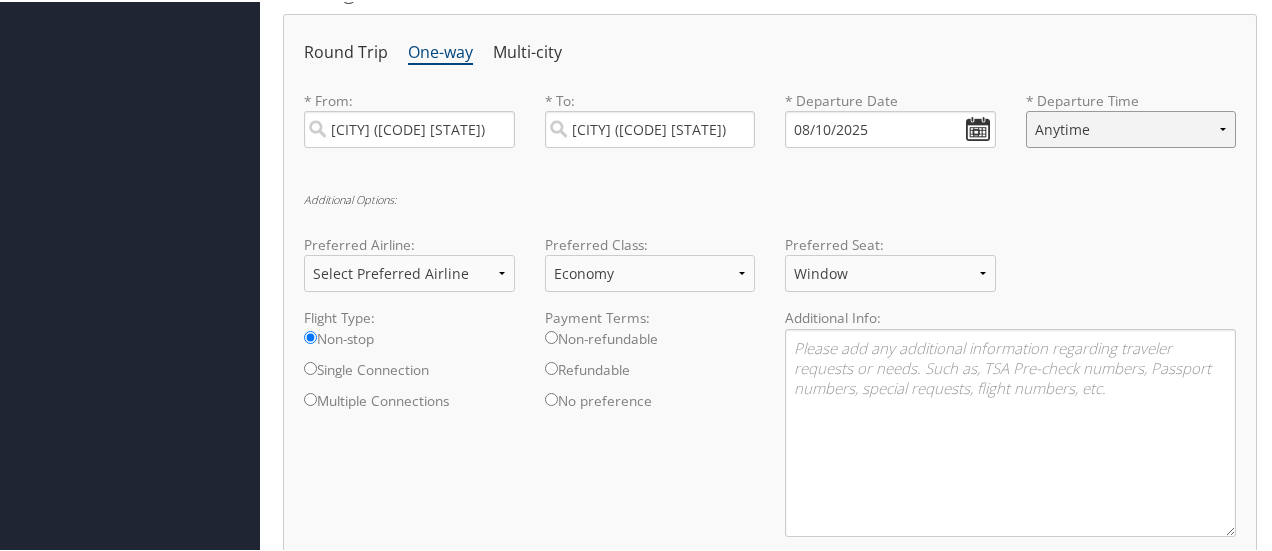 select on "Anytime" 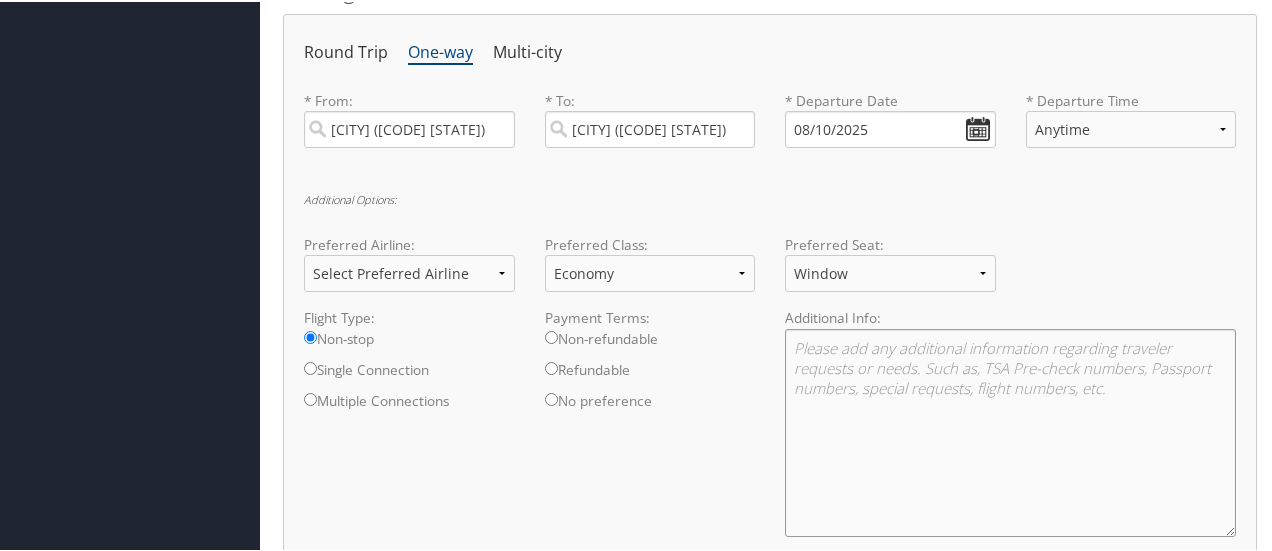 click at bounding box center (1010, 431) 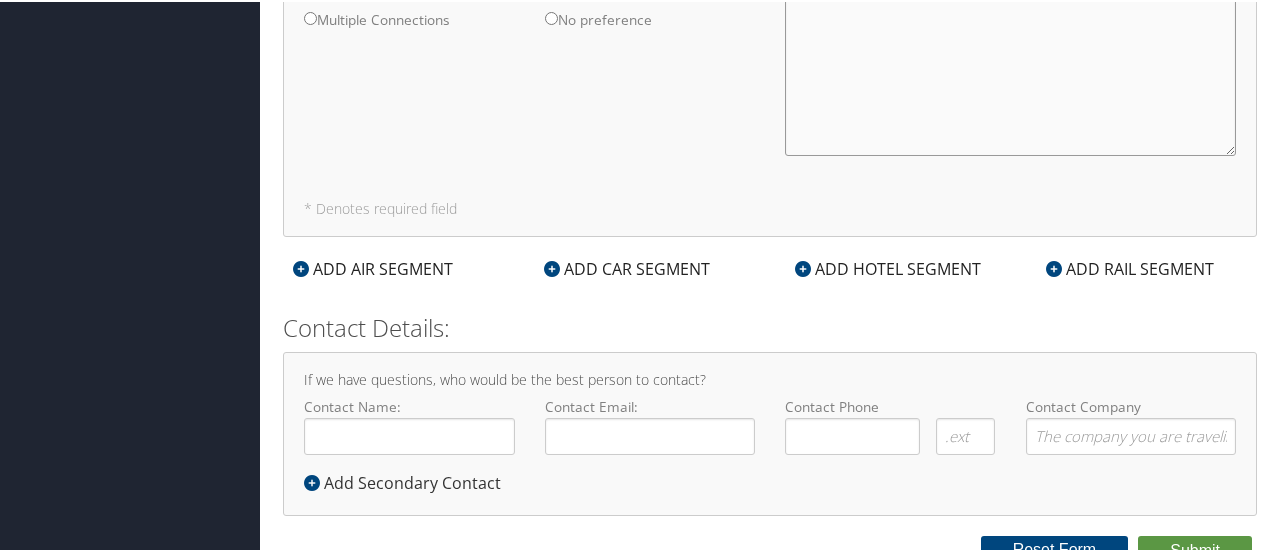 scroll, scrollTop: 1100, scrollLeft: 0, axis: vertical 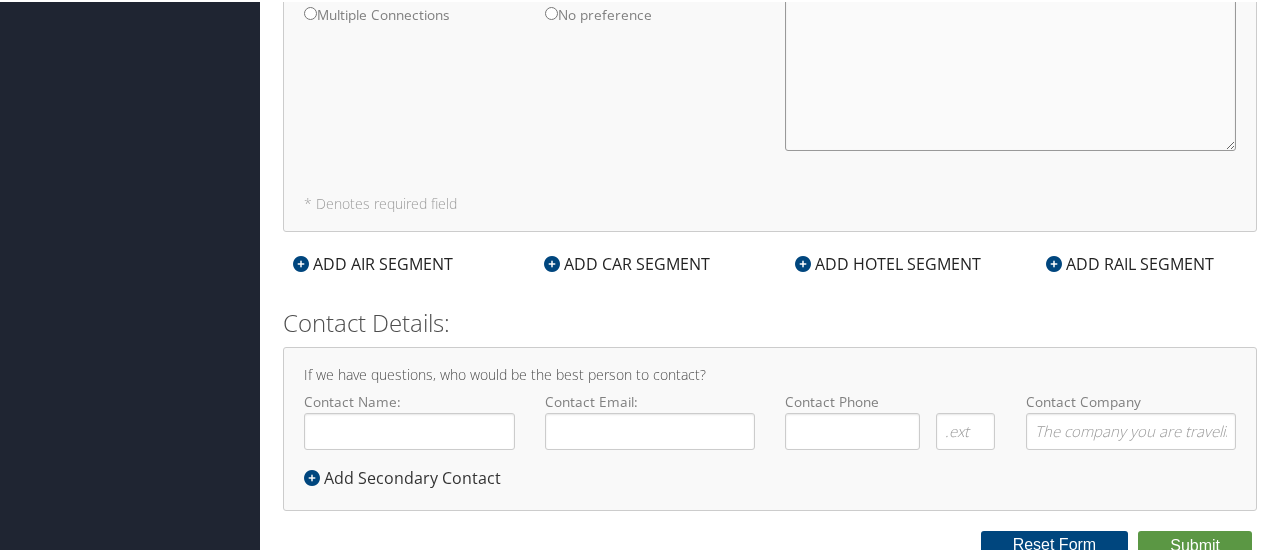 type on "Morning/early afternoon departure time would be ideal because I start my rotation the next day." 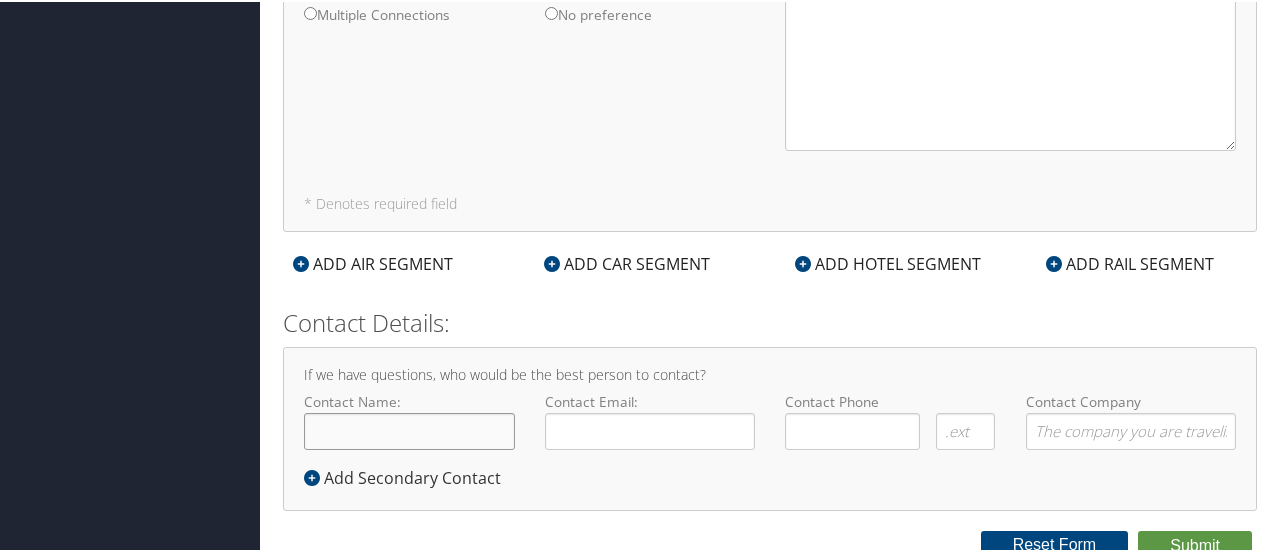 click on "Contact Name:" 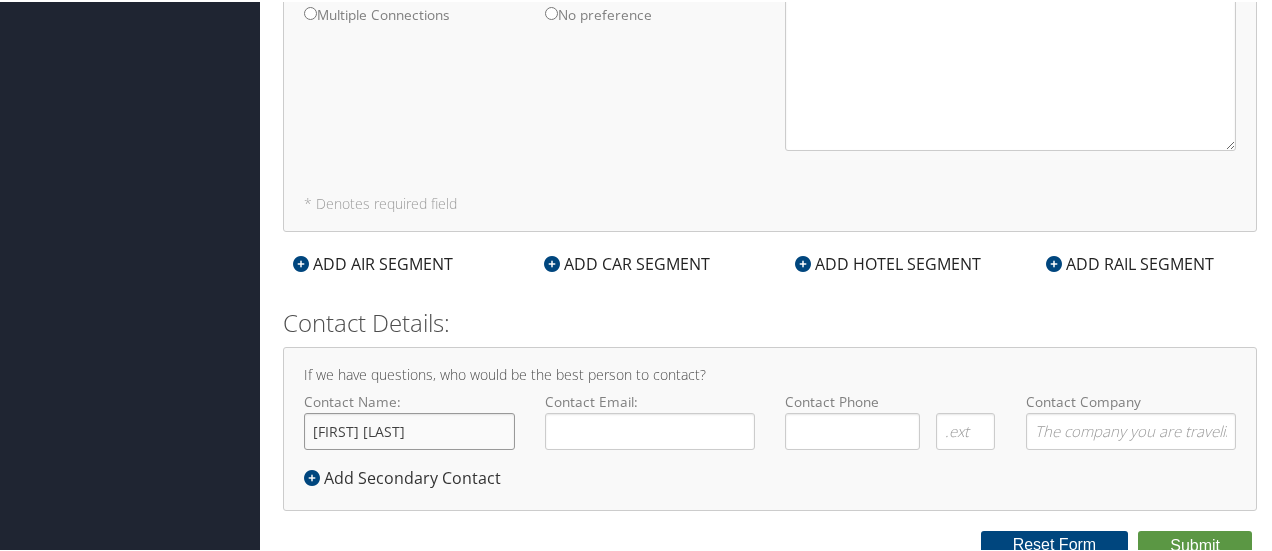 type on "[FIRST] [LAST]" 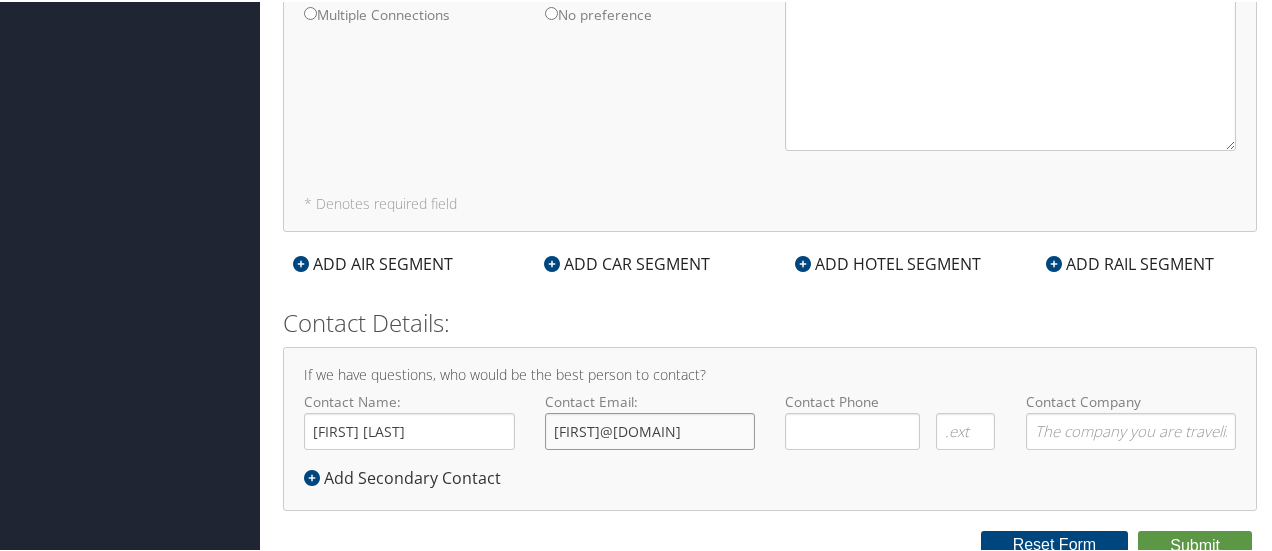 type on "[EMAIL]" 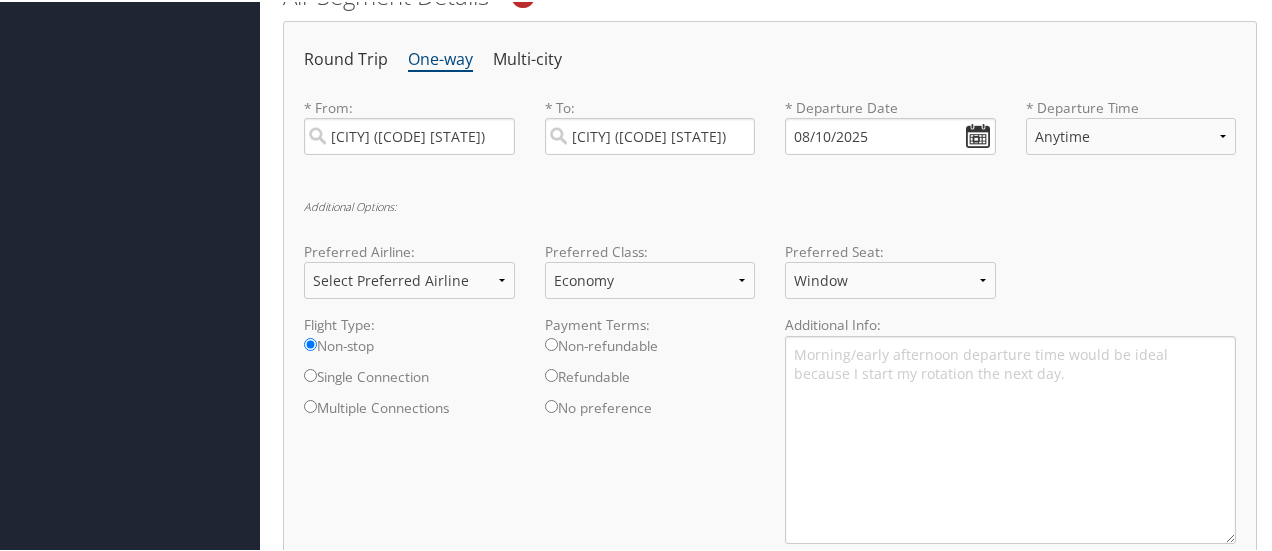 scroll, scrollTop: 706, scrollLeft: 0, axis: vertical 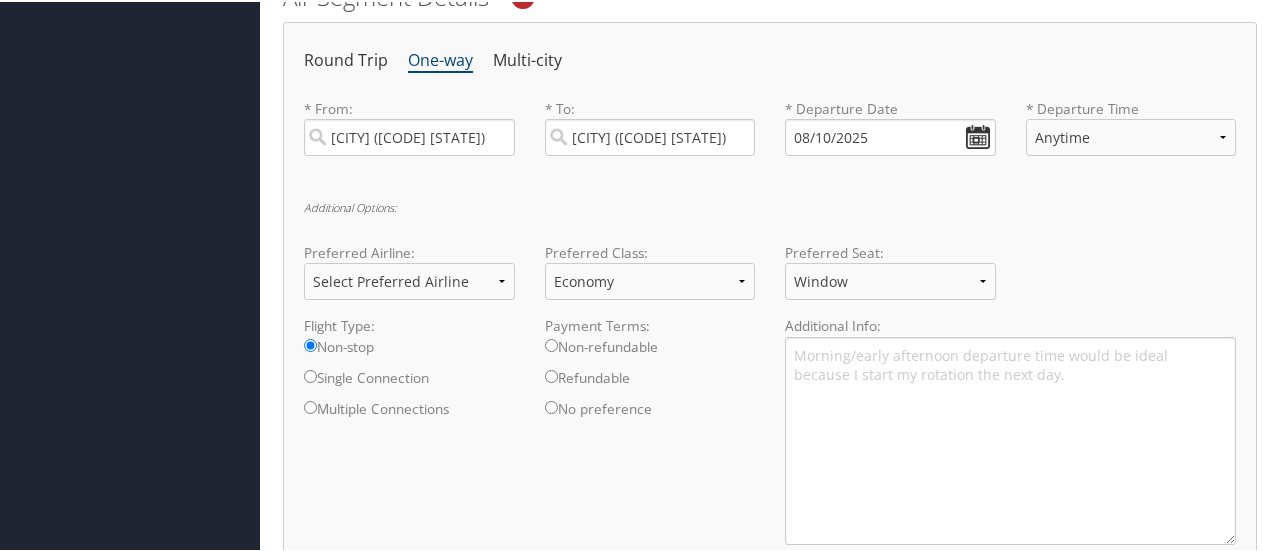 type on "(425) 306-8011" 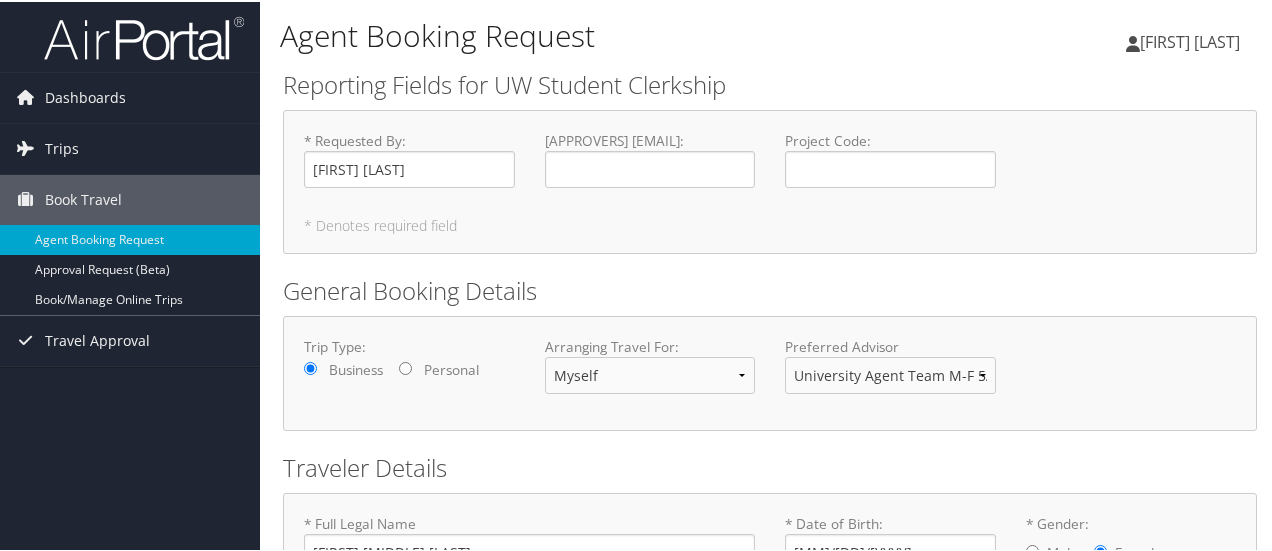 scroll, scrollTop: 1100, scrollLeft: 0, axis: vertical 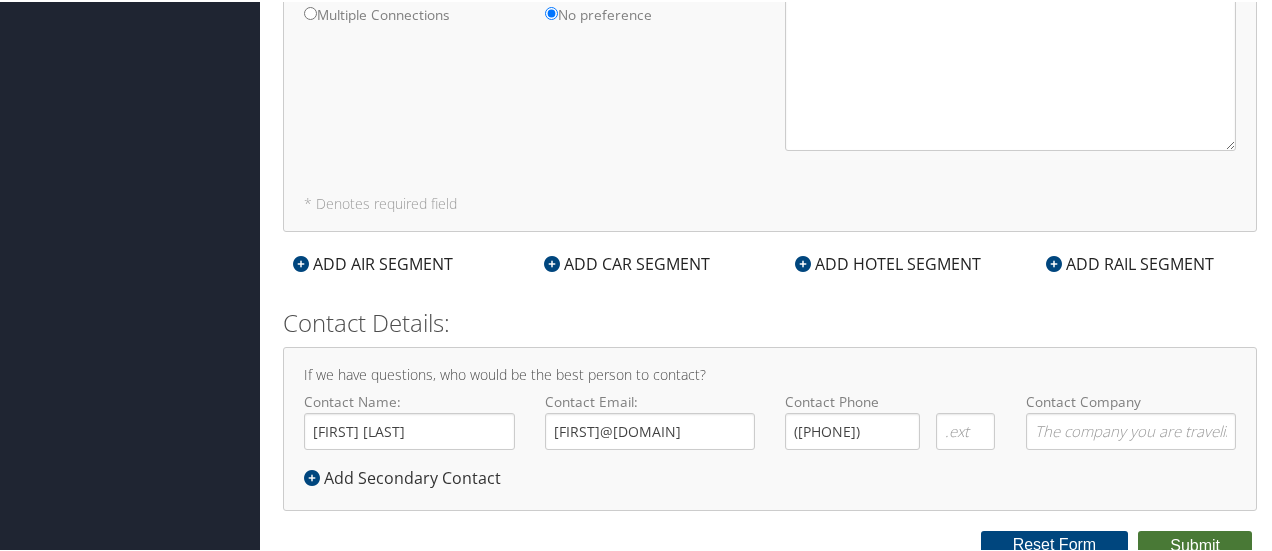click on "Submit" at bounding box center [1195, 544] 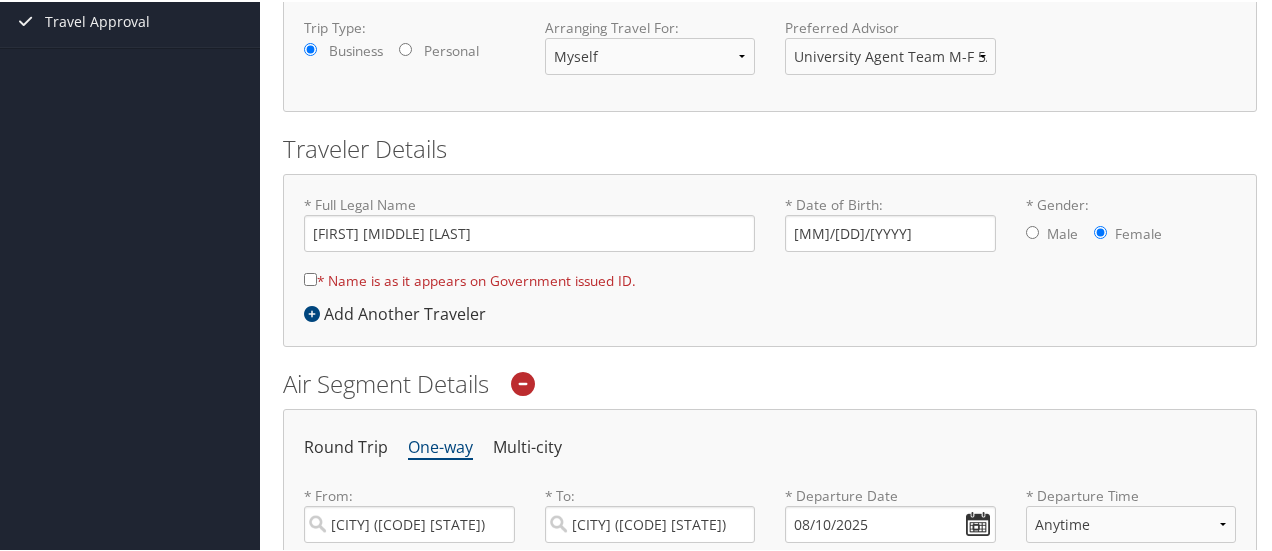 click on "* Name is as it appears on Government issued ID." at bounding box center (470, 278) 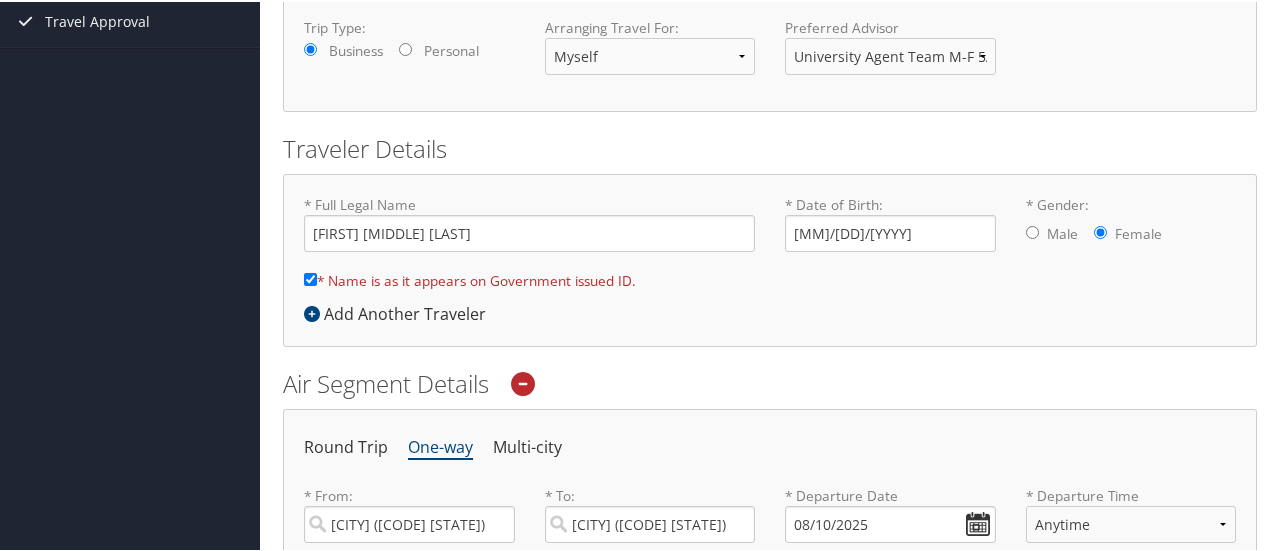 scroll, scrollTop: 1100, scrollLeft: 0, axis: vertical 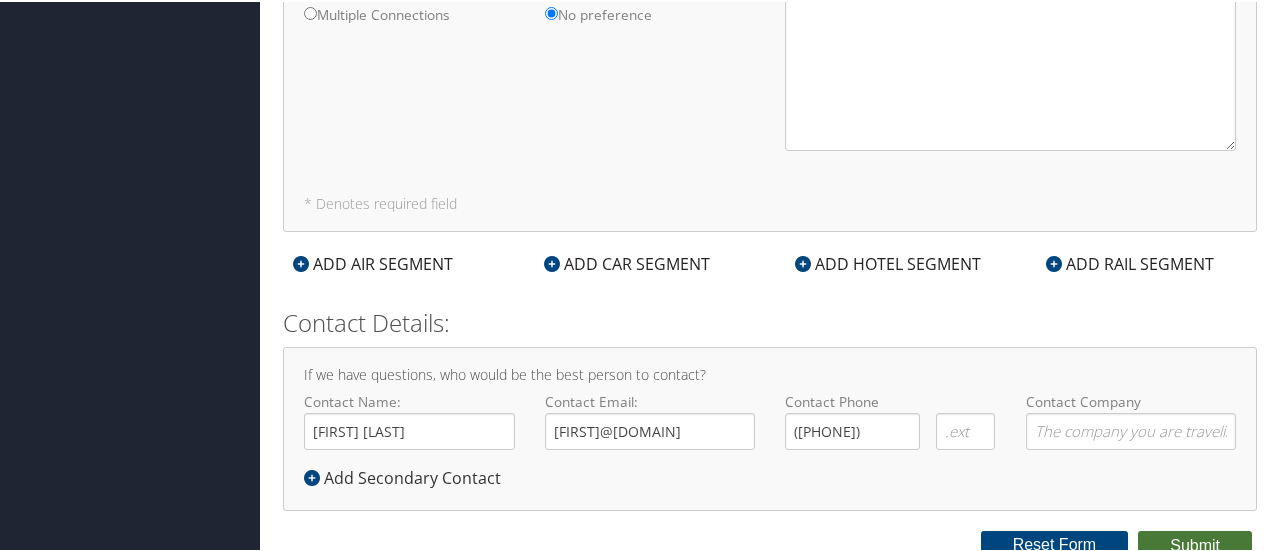 click on "Submit" at bounding box center (1195, 544) 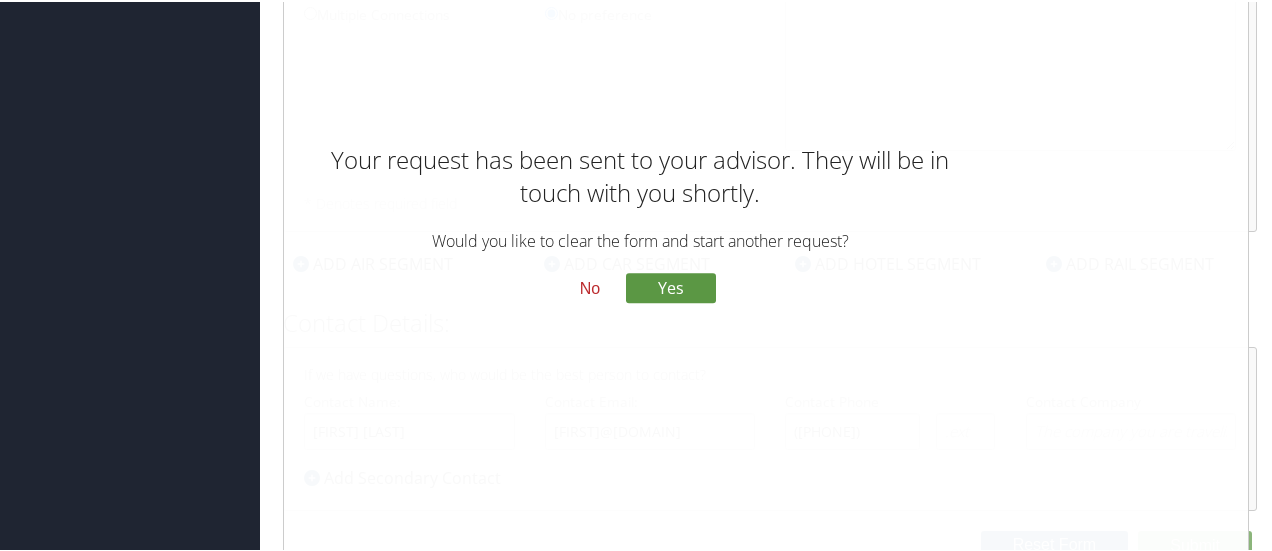 click on "No" at bounding box center (590, 288) 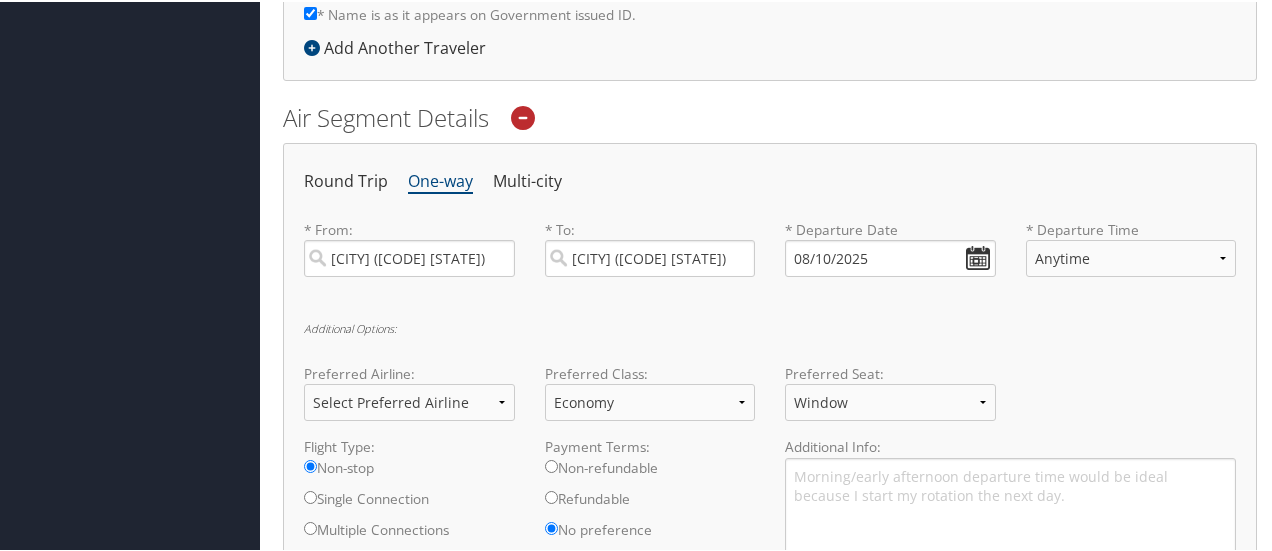 scroll, scrollTop: 0, scrollLeft: 0, axis: both 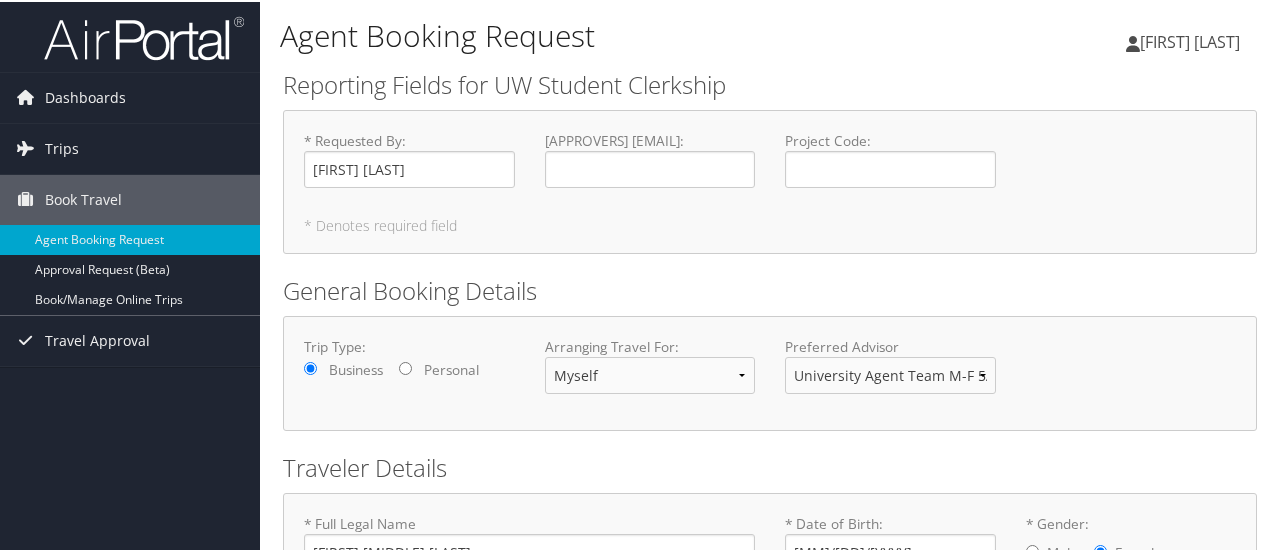 click on "[FIRST] [LAST]" at bounding box center [1190, 40] 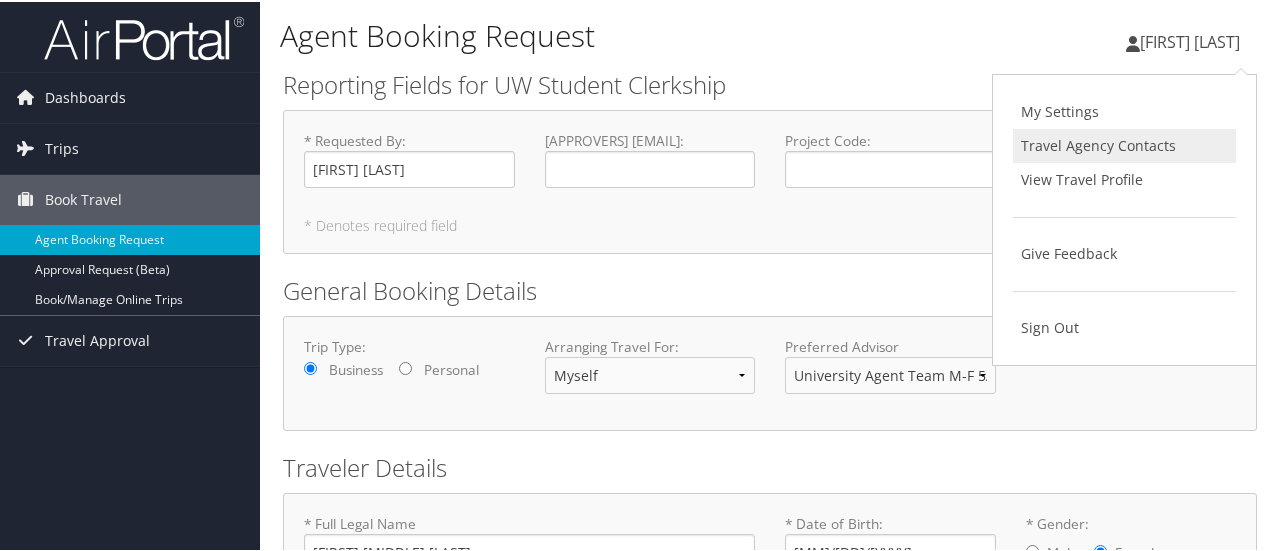 click on "Travel Agency Contacts" at bounding box center [1124, 144] 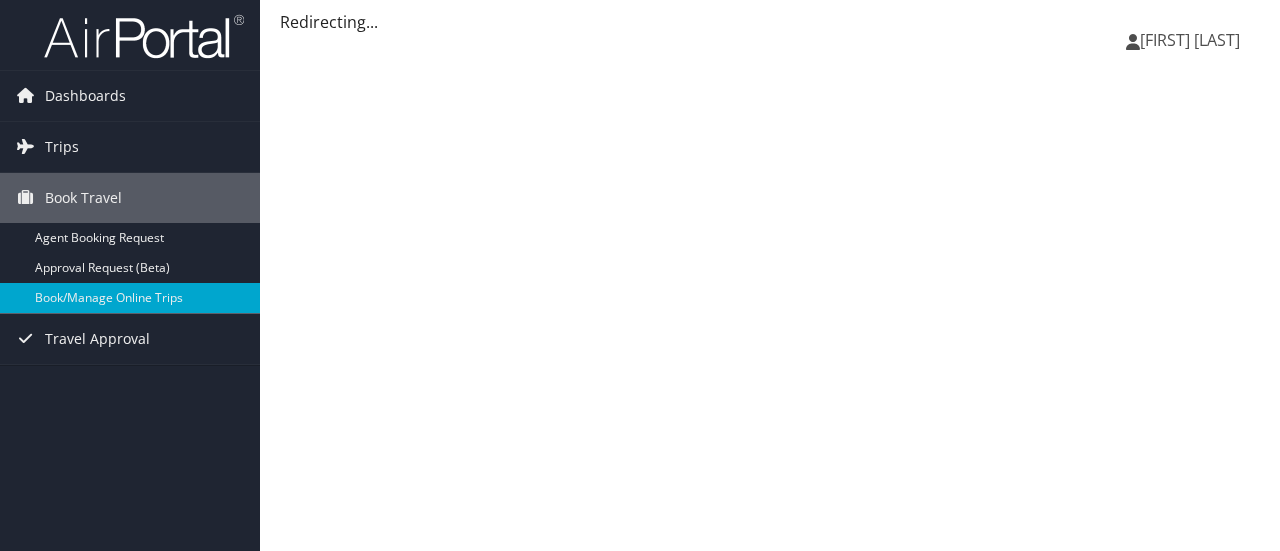 scroll, scrollTop: 0, scrollLeft: 0, axis: both 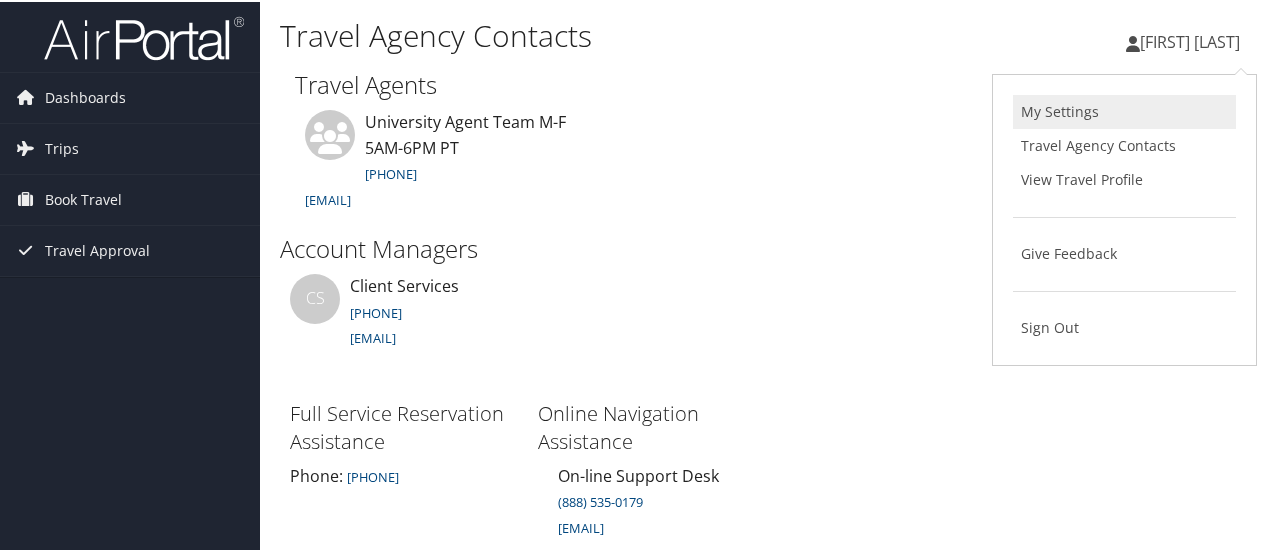 click on "My Settings" at bounding box center (1124, 110) 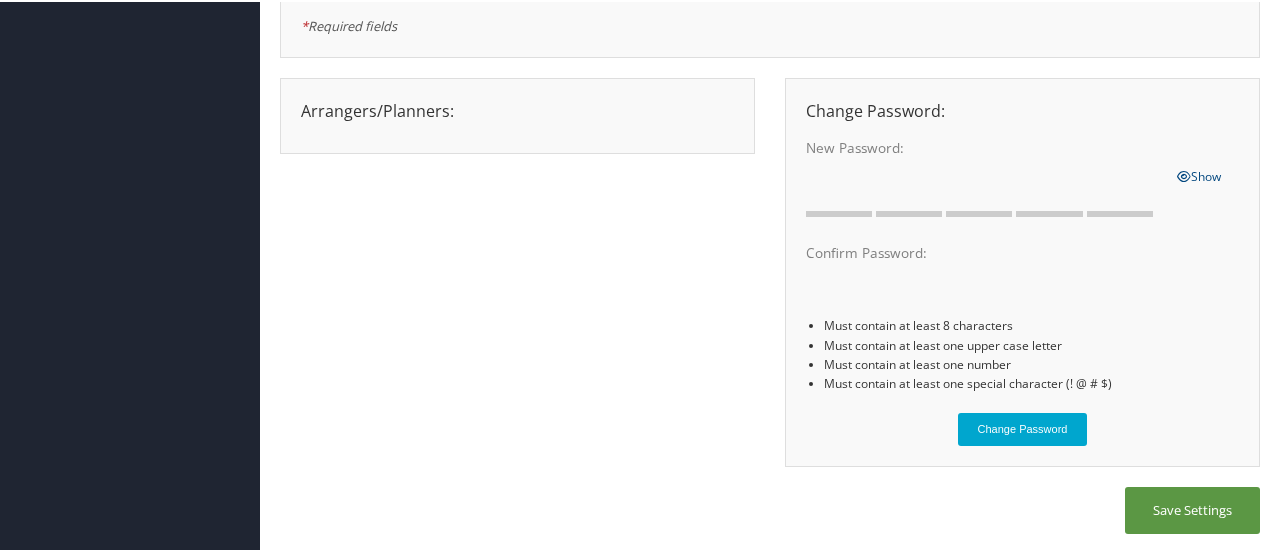 scroll, scrollTop: 0, scrollLeft: 0, axis: both 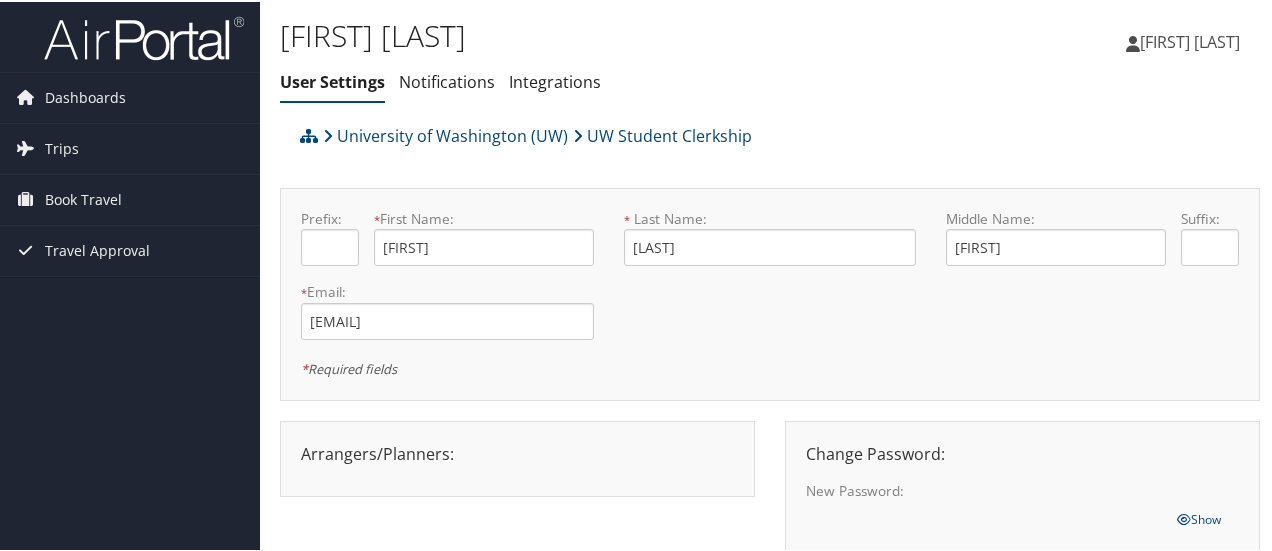 click on "[FIRST] [LAST]" at bounding box center (1193, 40) 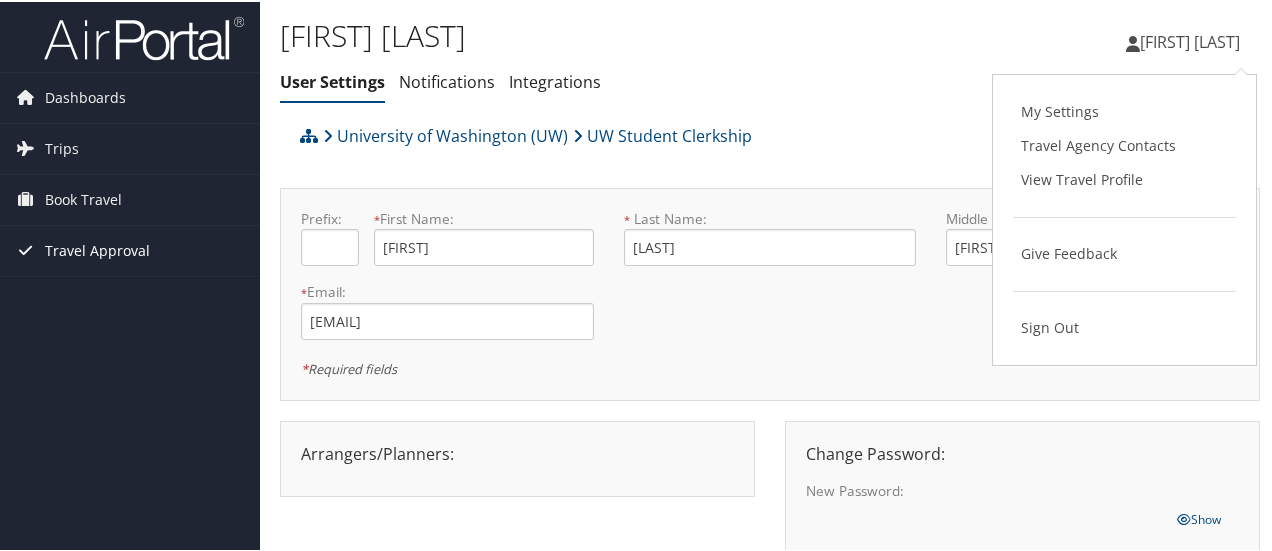 click on "Travel Approval" at bounding box center [97, 249] 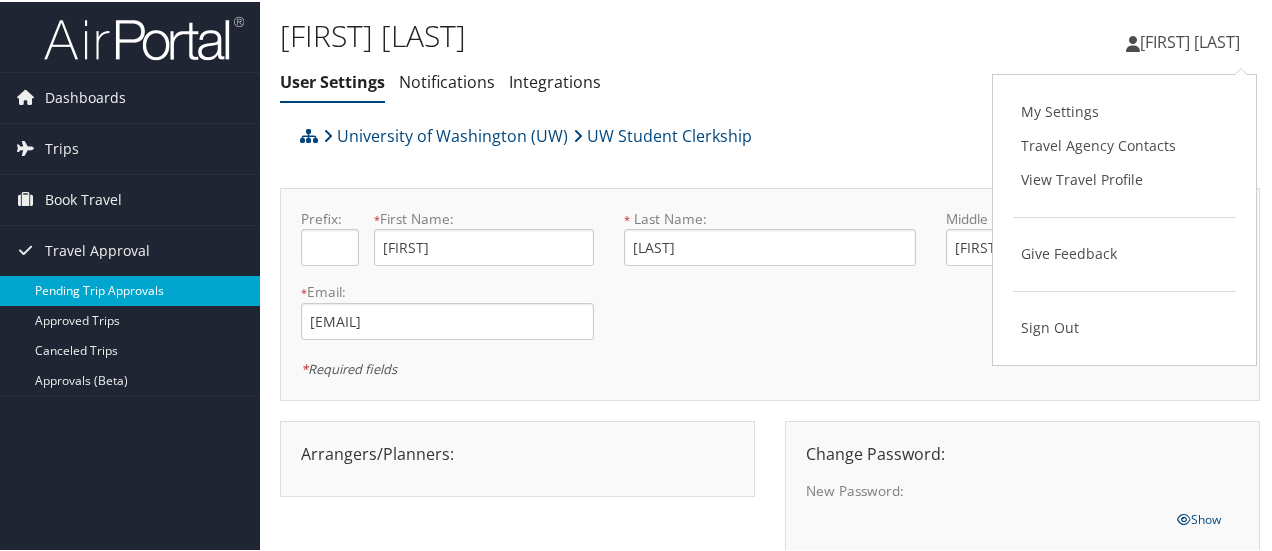 click on "Pending Trip Approvals" at bounding box center [130, 289] 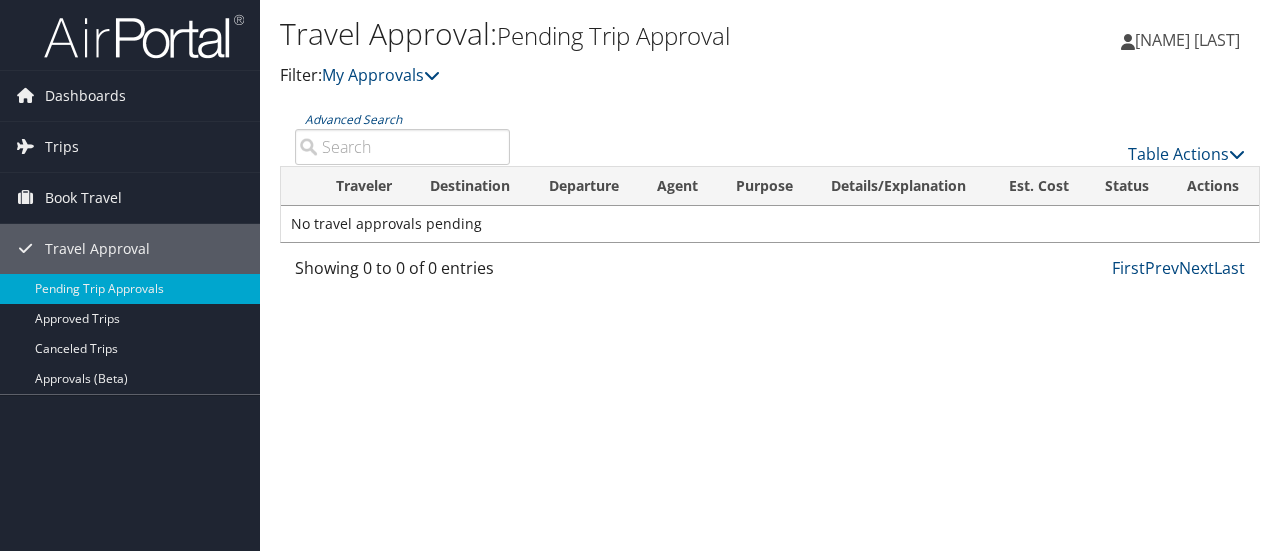 scroll, scrollTop: 0, scrollLeft: 0, axis: both 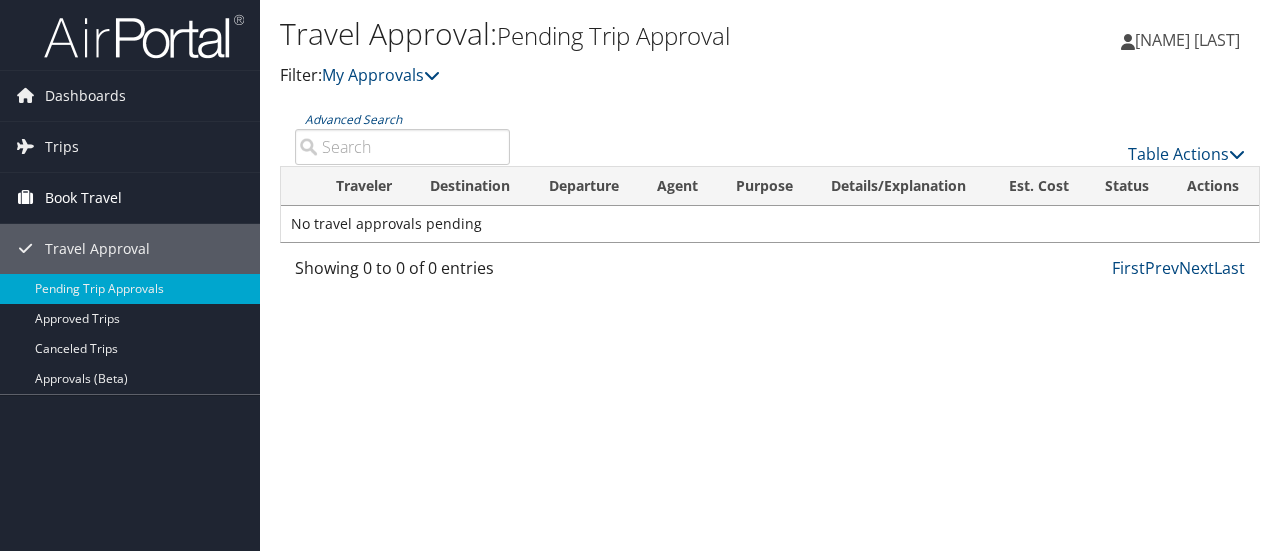 click on "Book Travel" at bounding box center [83, 198] 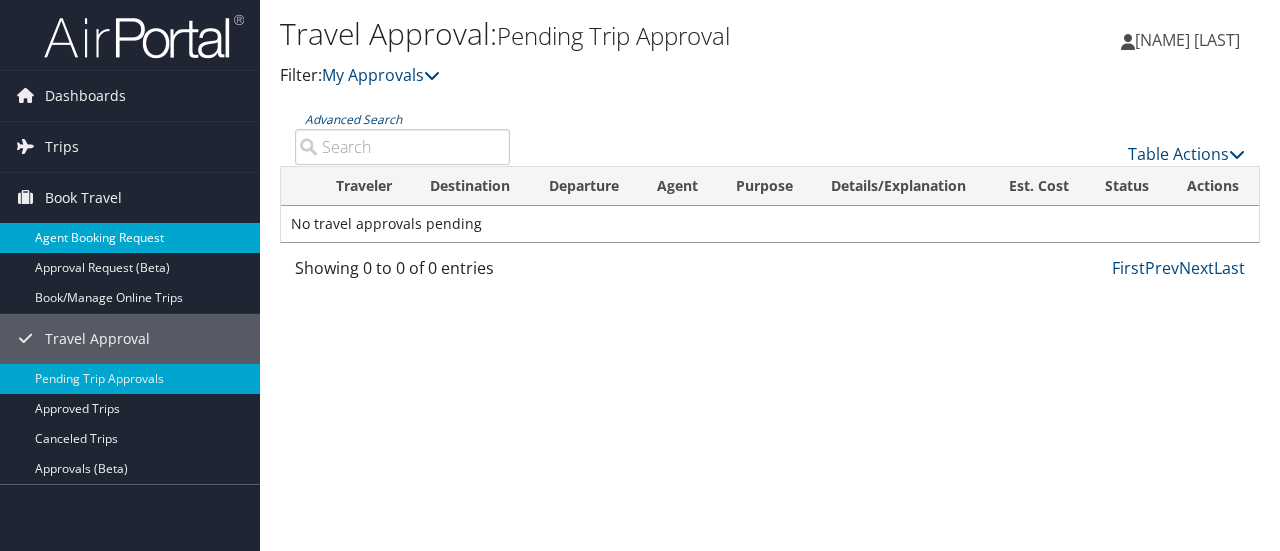 click on "Agent Booking Request" at bounding box center [130, 238] 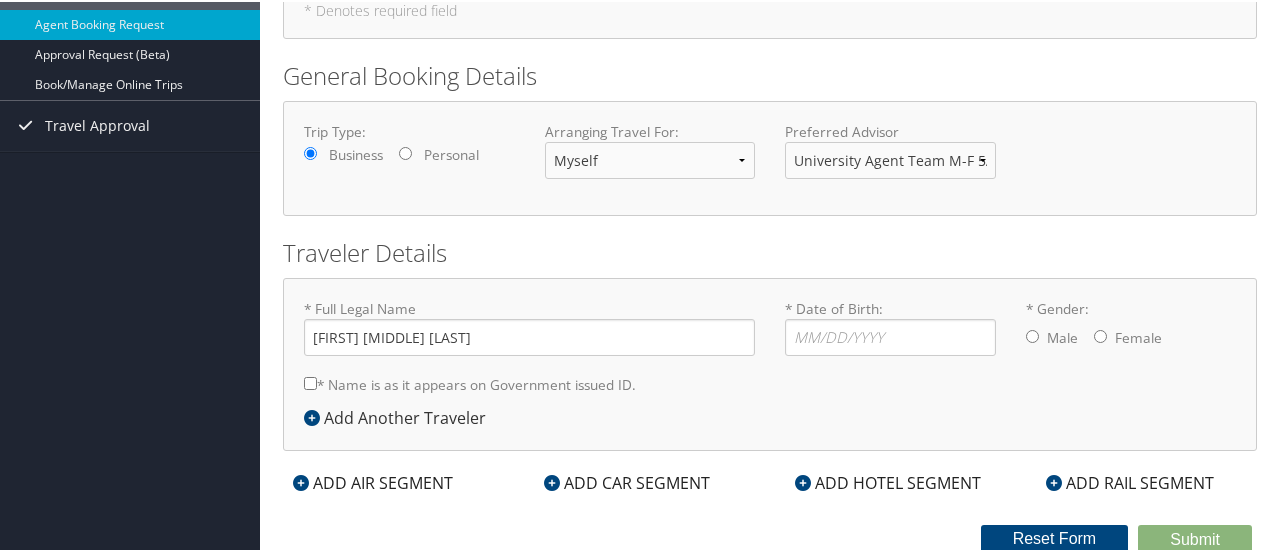 scroll, scrollTop: 0, scrollLeft: 0, axis: both 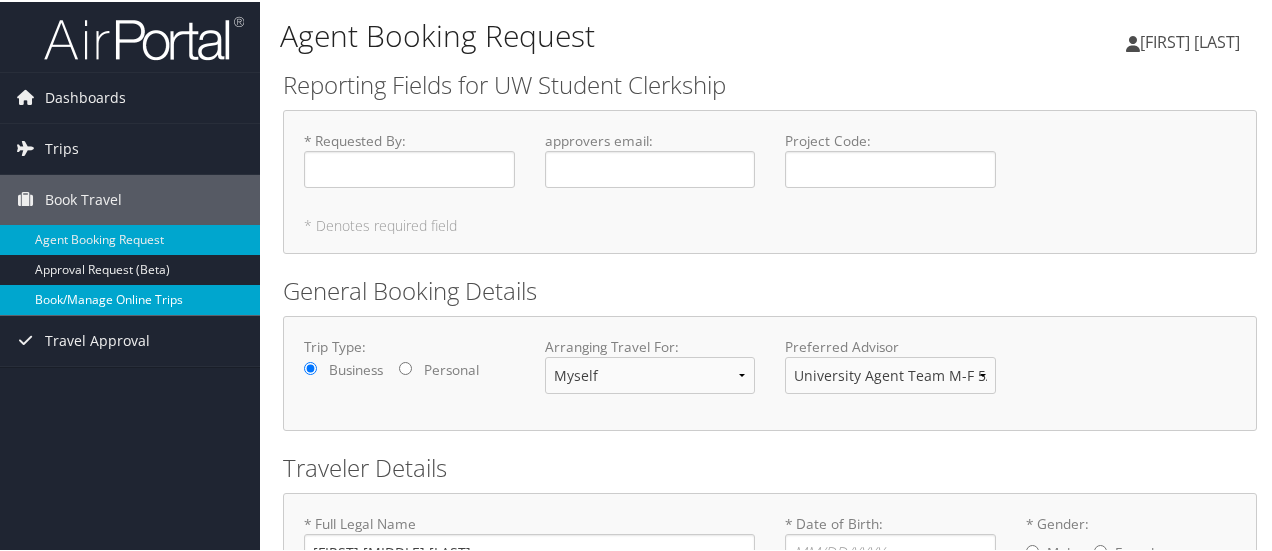 click on "Book/Manage Online Trips" at bounding box center [130, 298] 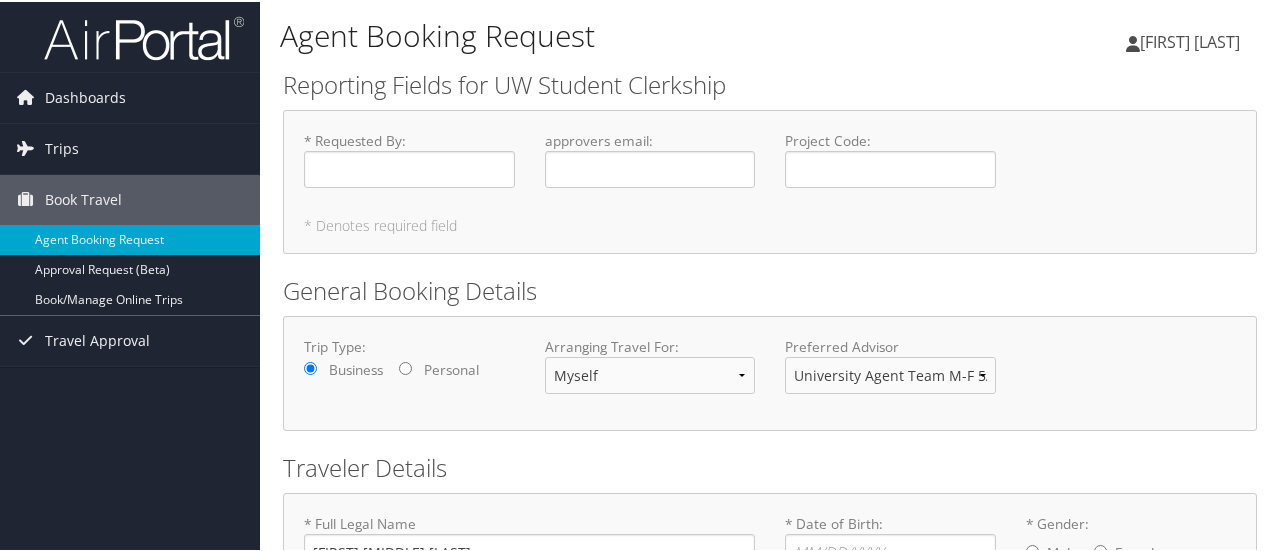 click on "[FIRST] [LAST]" at bounding box center (1190, 40) 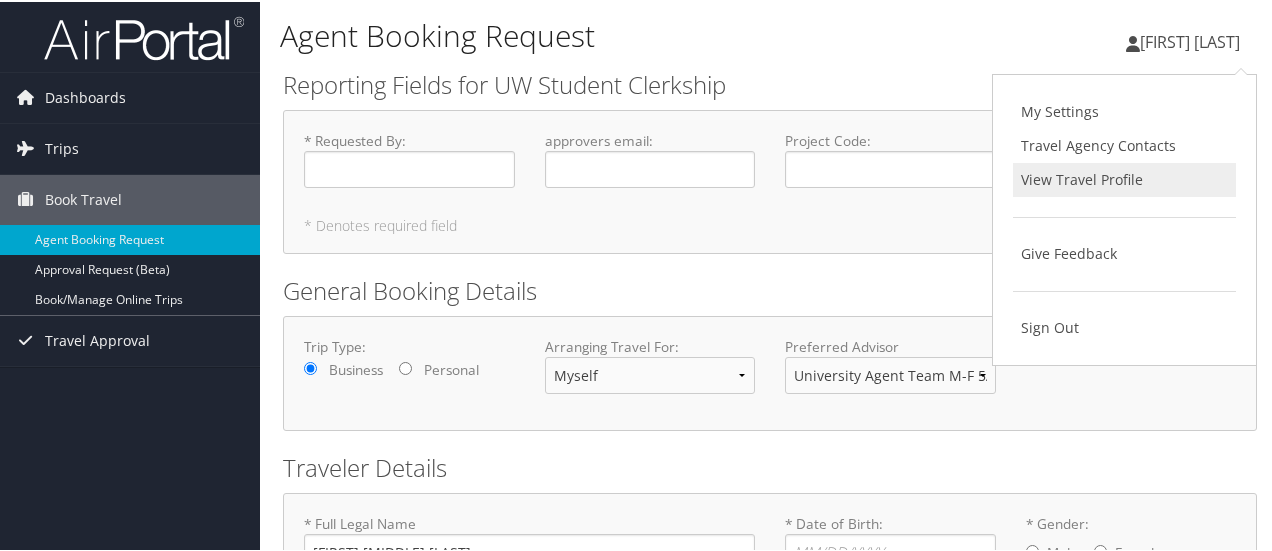 click on "View Travel Profile" at bounding box center [1124, 178] 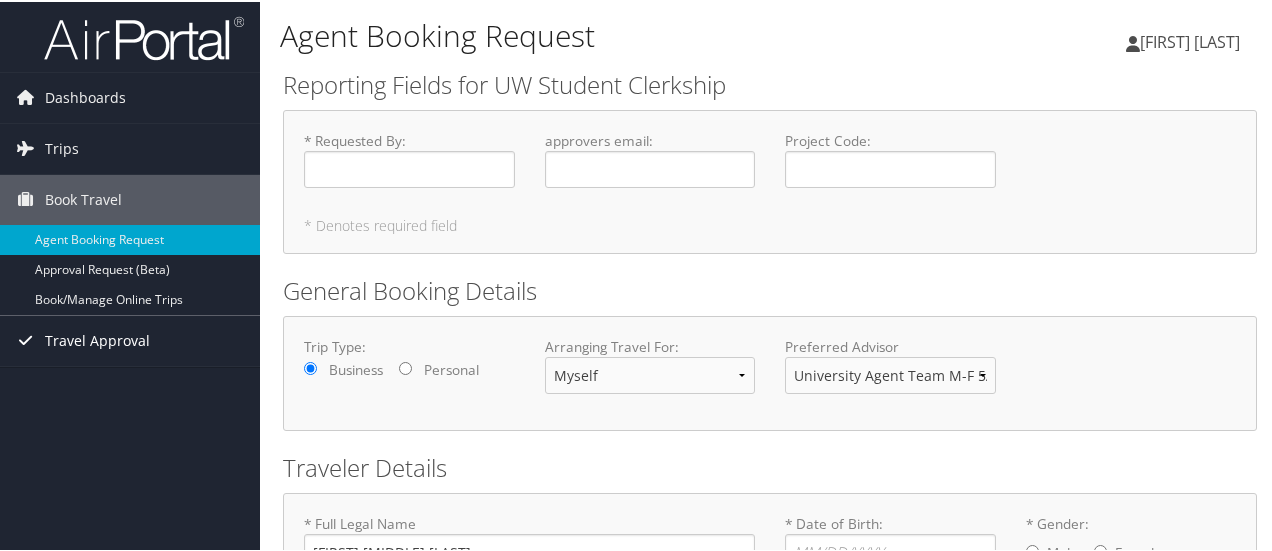 click on "Travel Approval" at bounding box center (97, 339) 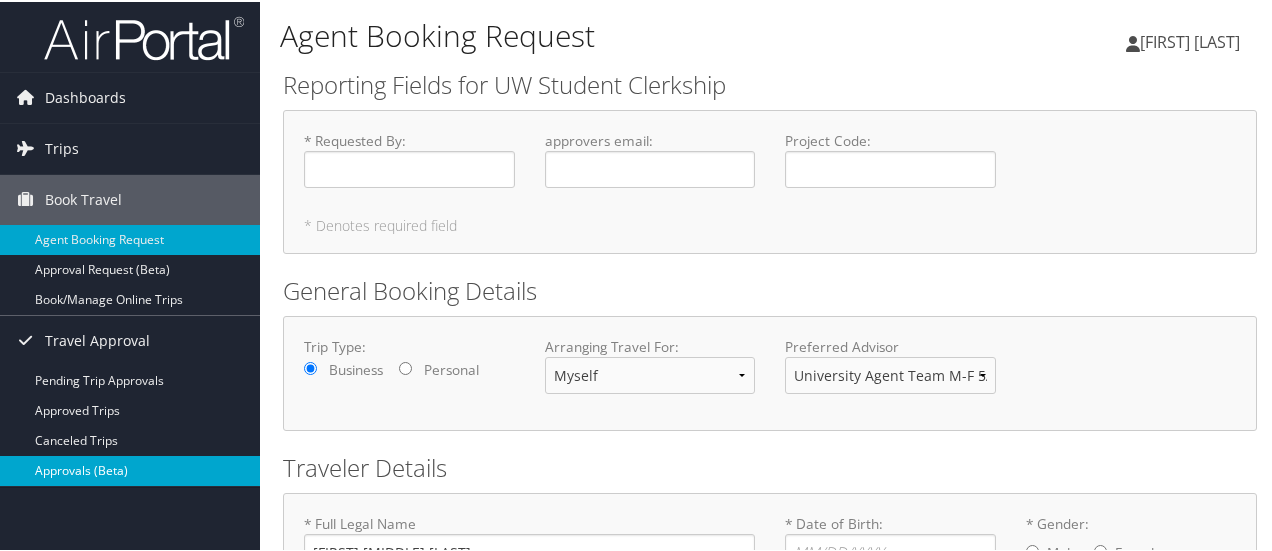 click on "Approvals (Beta)" at bounding box center [130, 469] 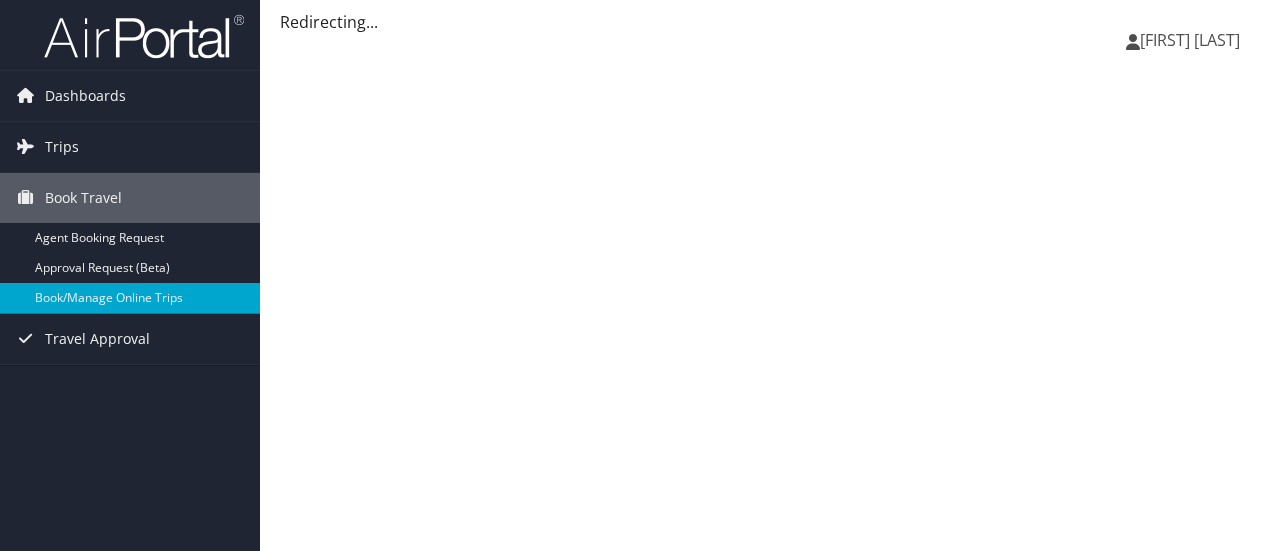 scroll, scrollTop: 0, scrollLeft: 0, axis: both 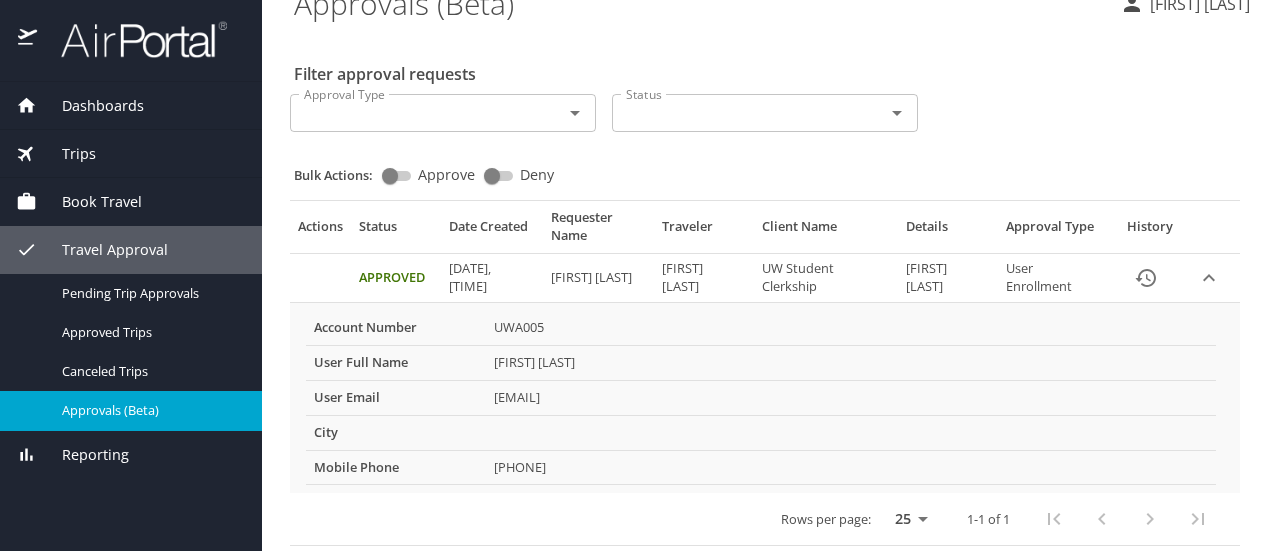 click on "Book Travel" at bounding box center (131, 202) 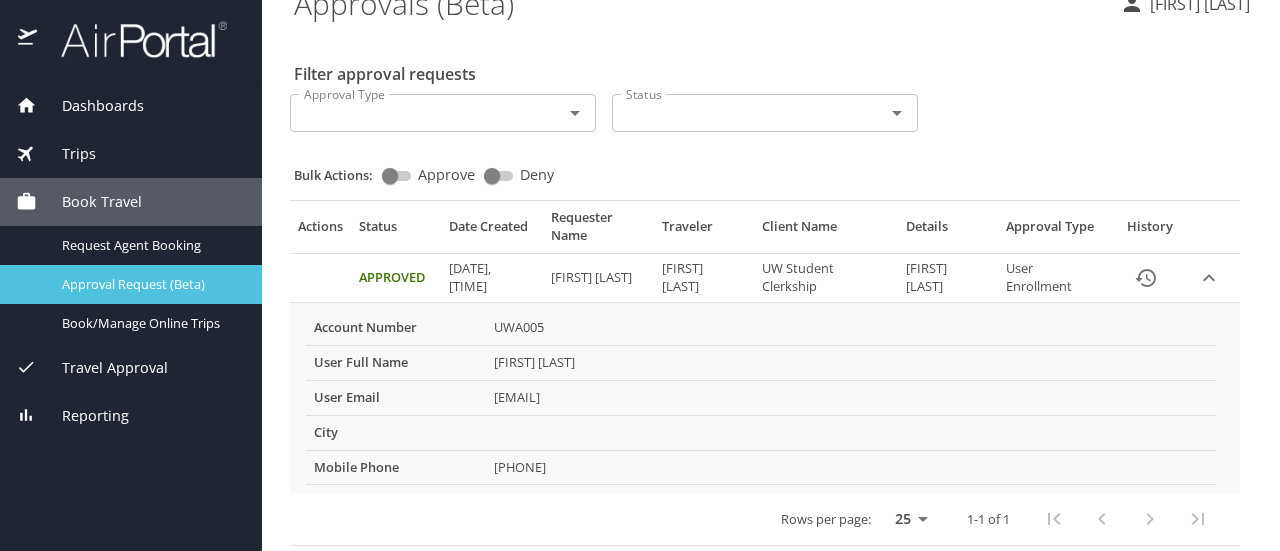 click on "Approval Request (Beta)" at bounding box center (150, 284) 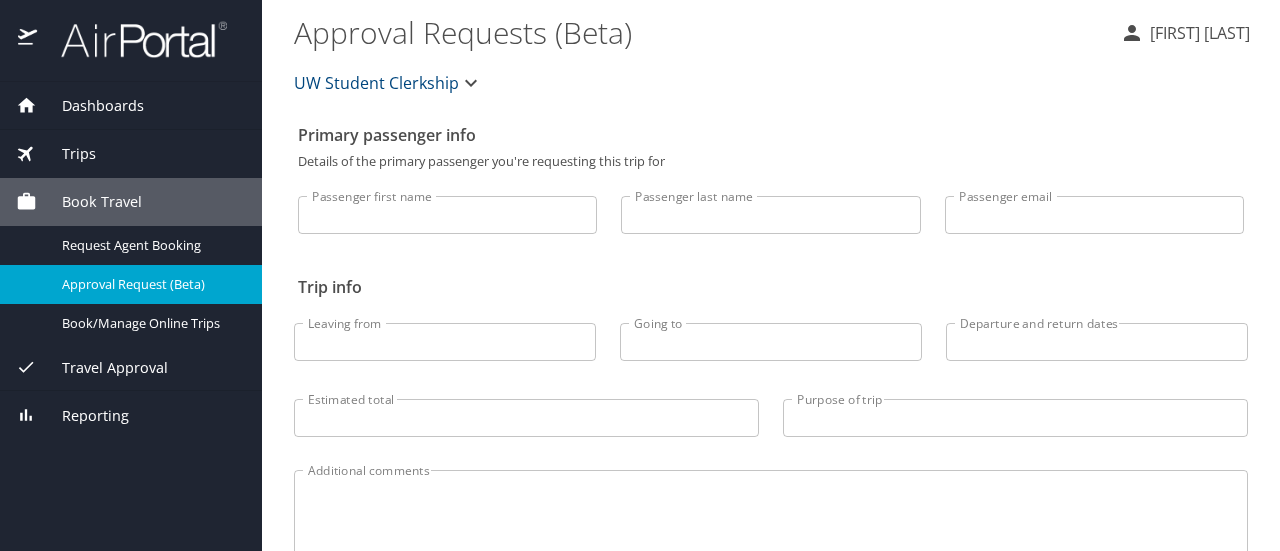 scroll, scrollTop: 0, scrollLeft: 0, axis: both 